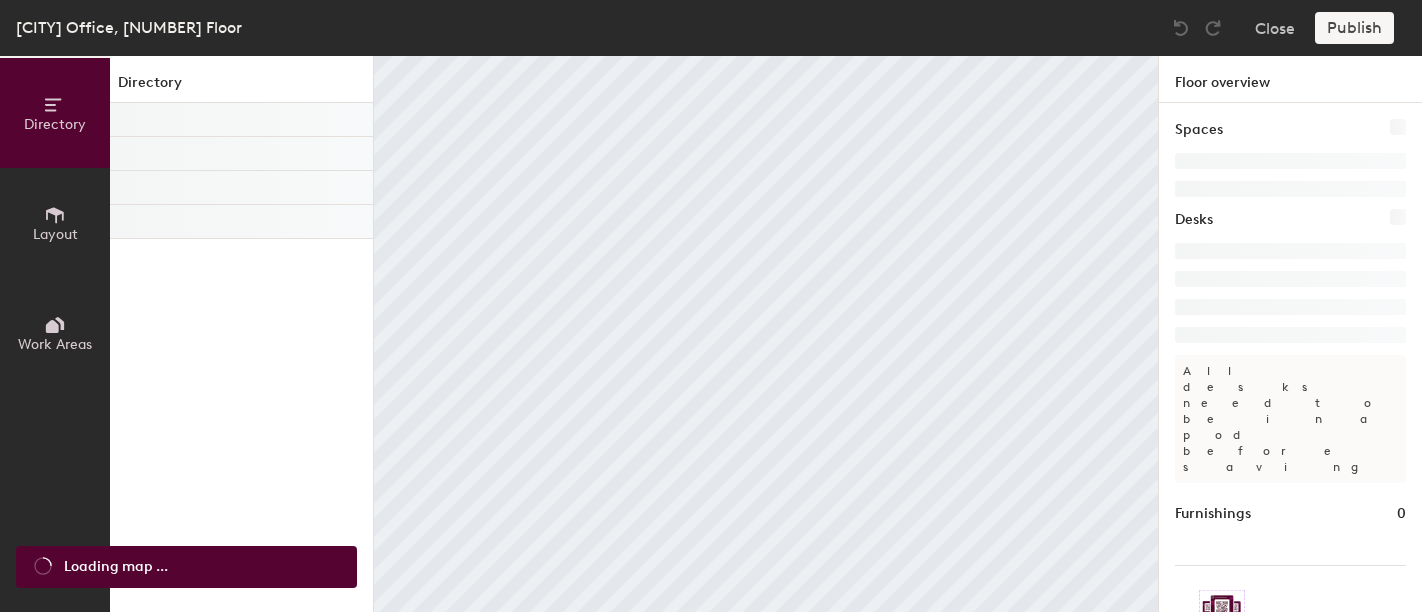 scroll, scrollTop: 0, scrollLeft: 0, axis: both 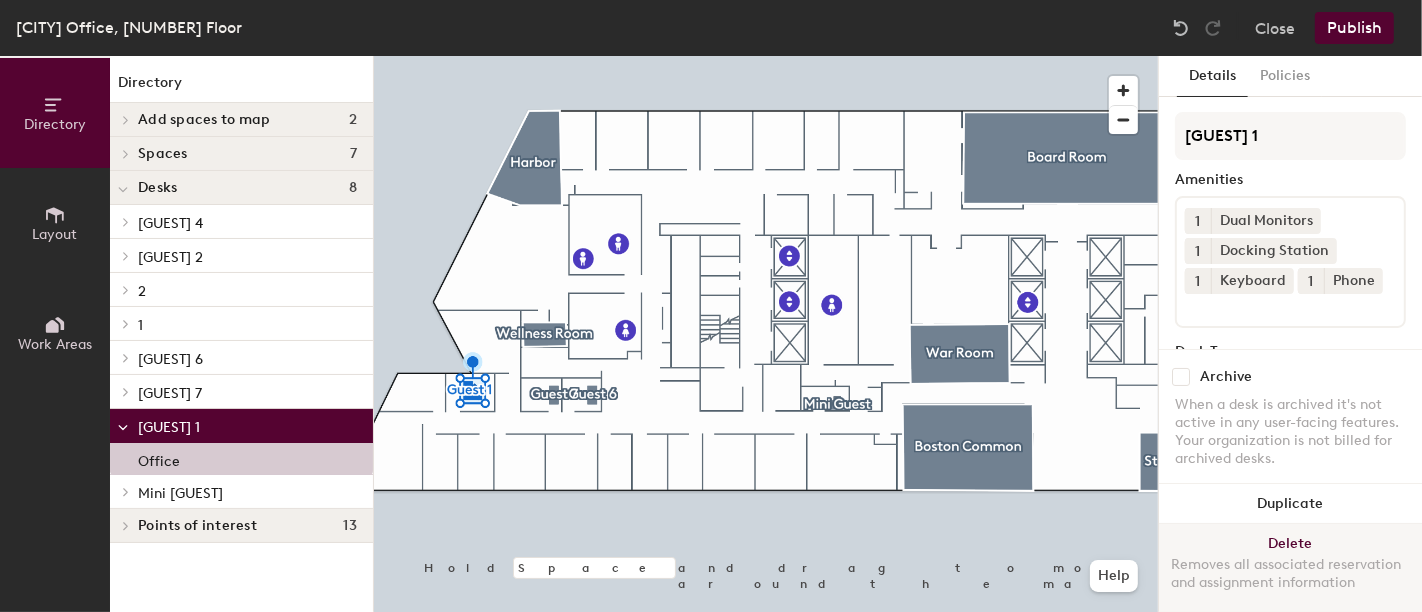 click on "Delete Removes all associated reservation and assignment information" 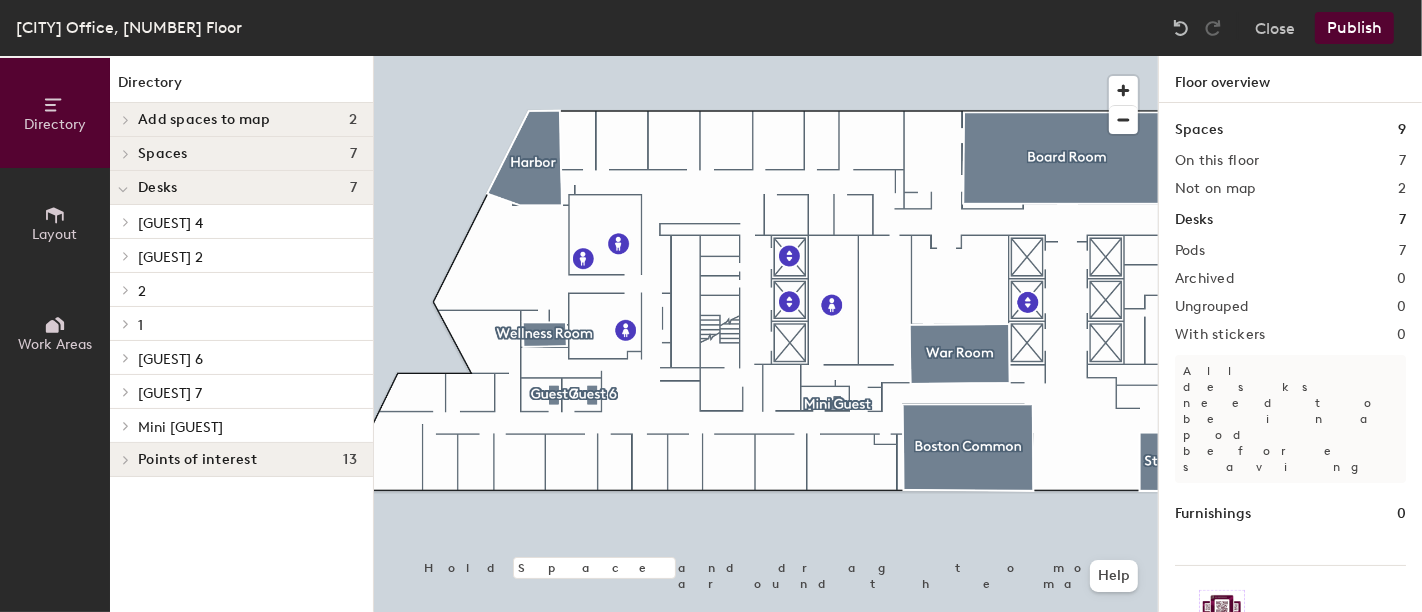 click on "Publish" 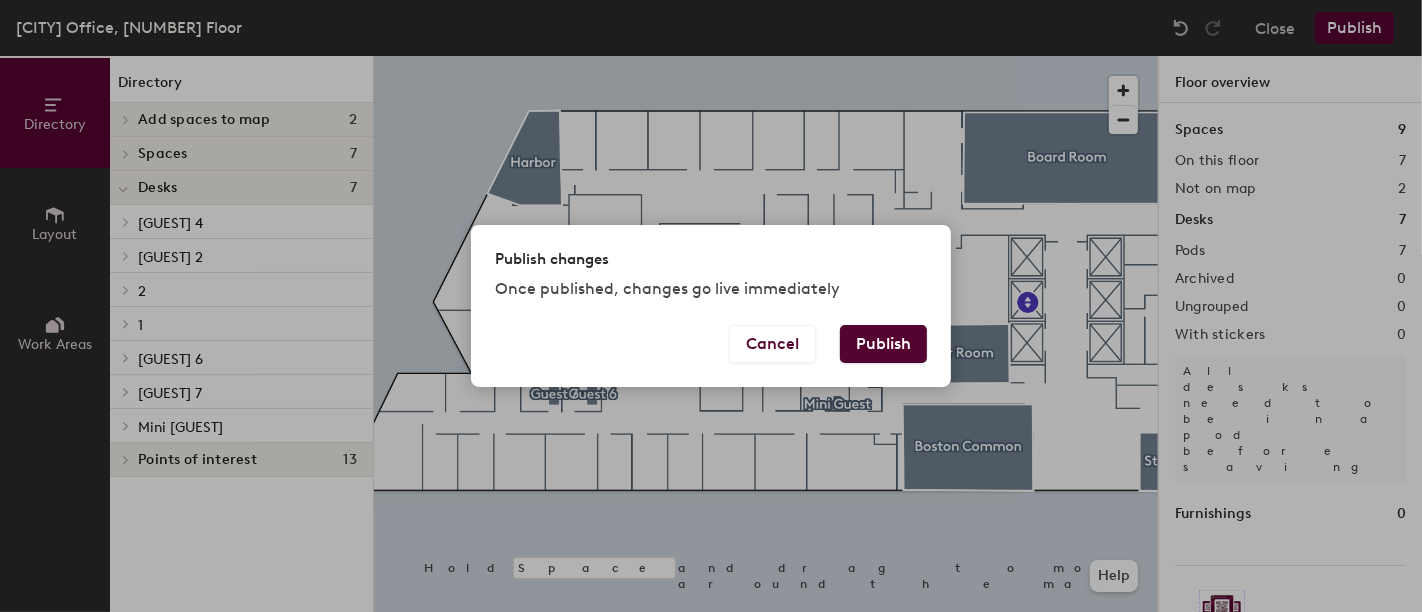 click on "Publish" at bounding box center [883, 344] 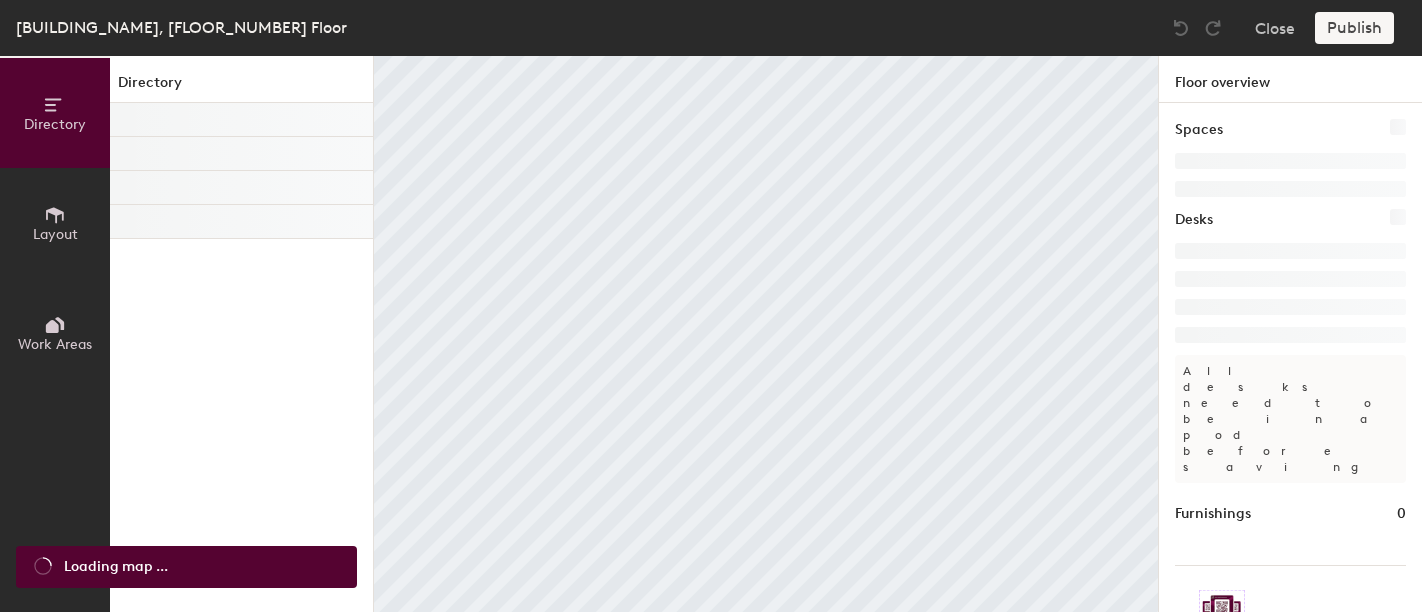 scroll, scrollTop: 0, scrollLeft: 0, axis: both 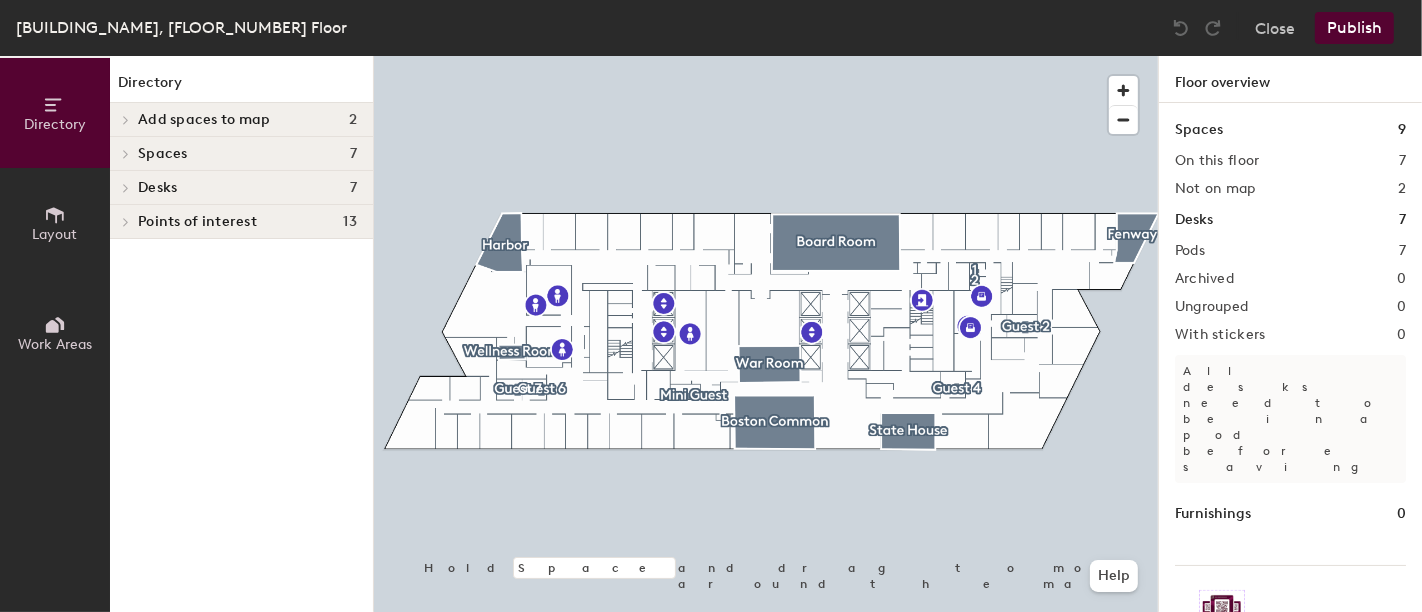 click on "Add spaces to map" 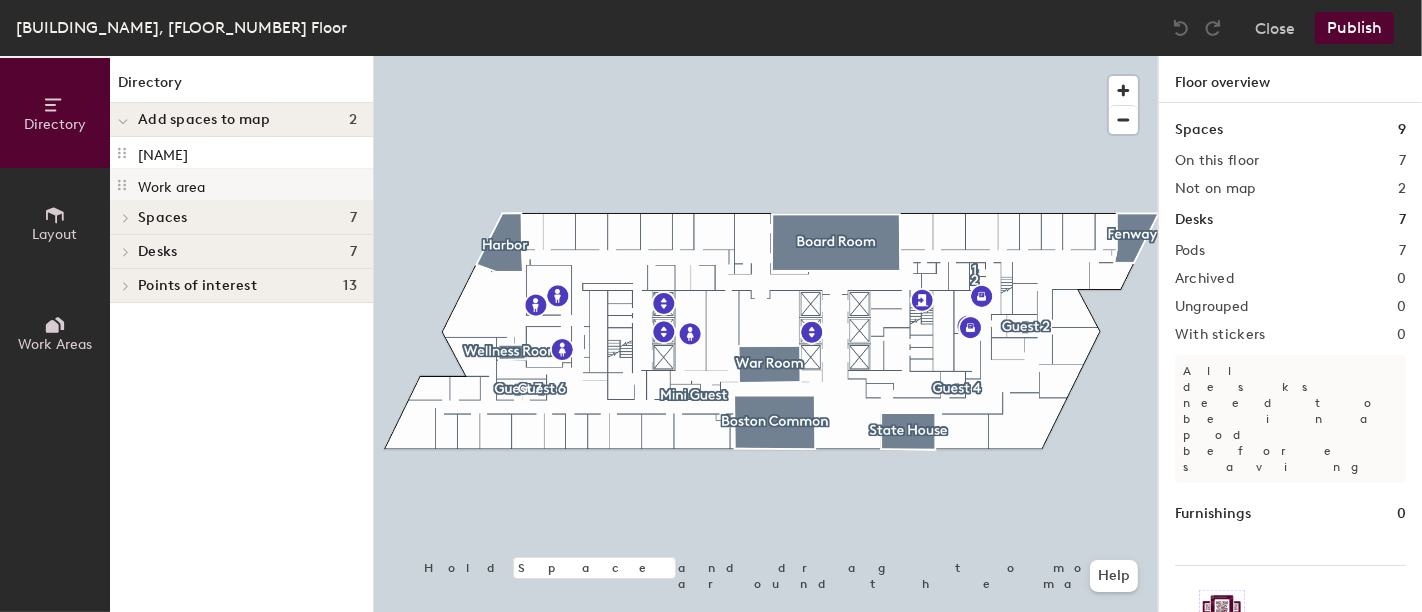 click on "Work area" 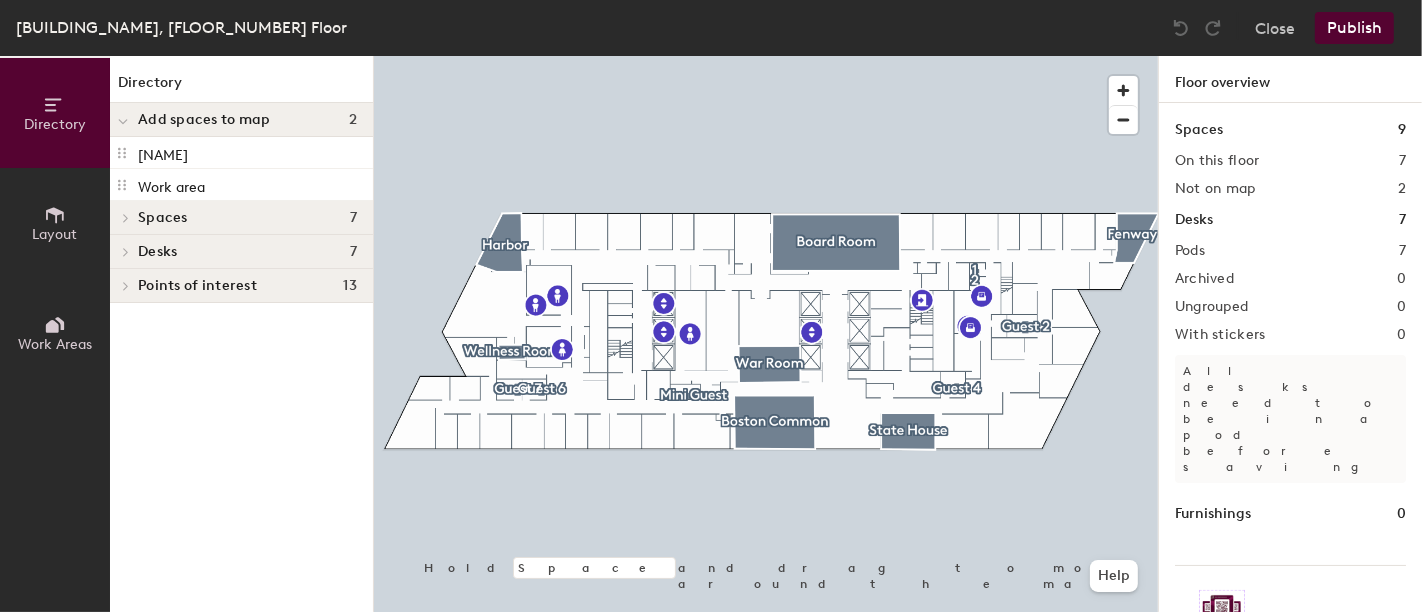 scroll, scrollTop: 59, scrollLeft: 0, axis: vertical 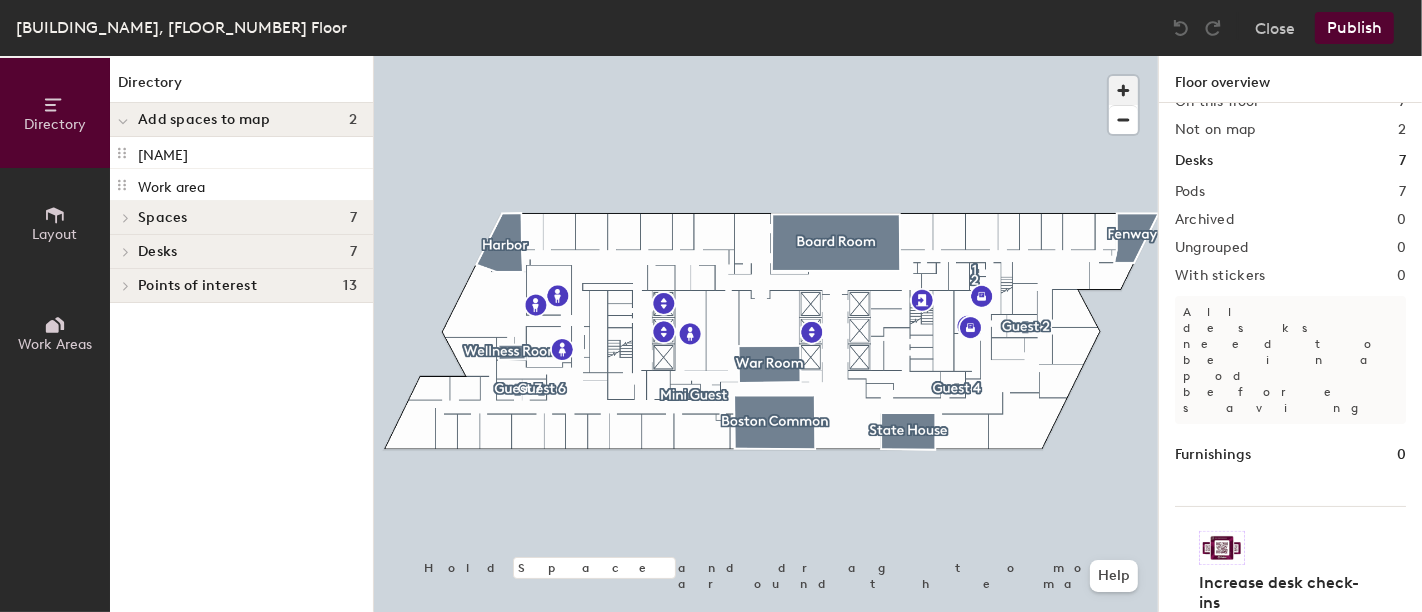 click 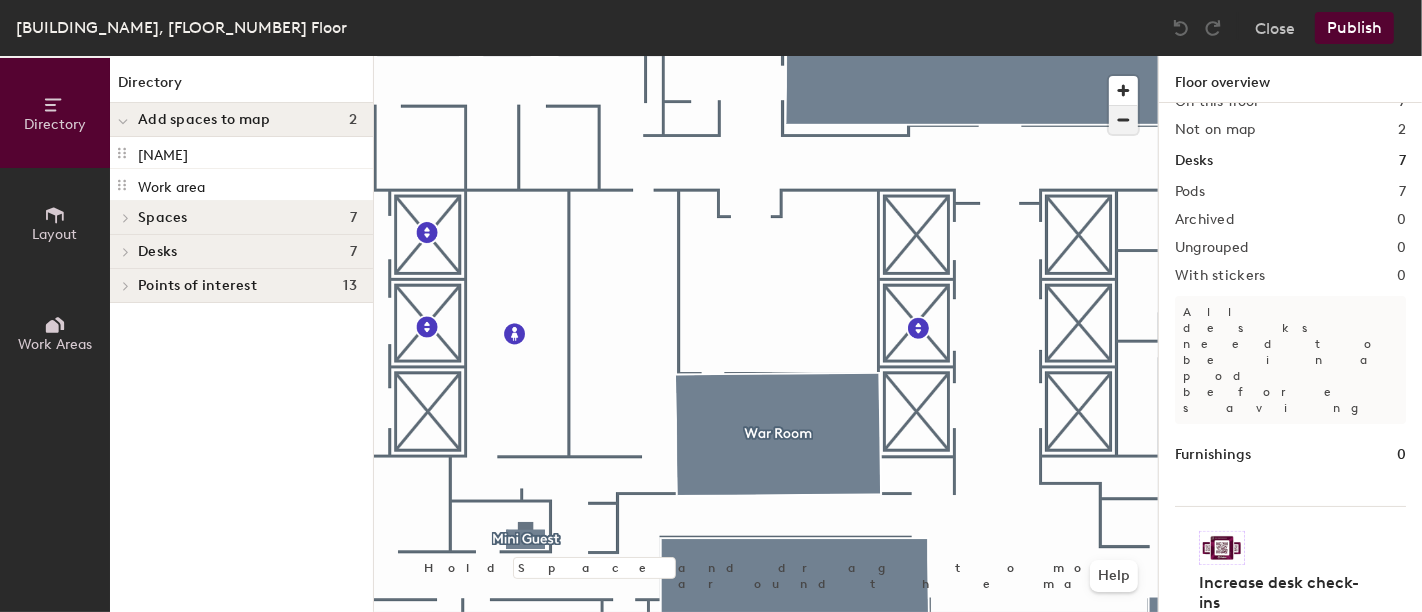click 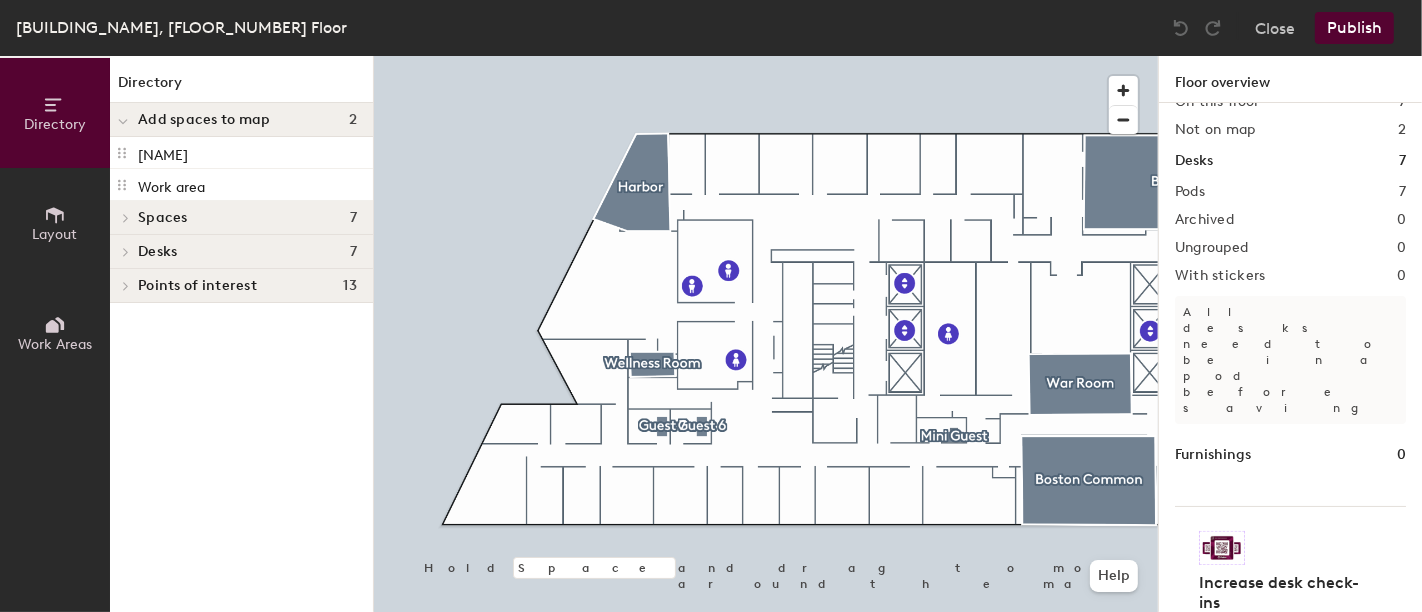 click on "Layout" 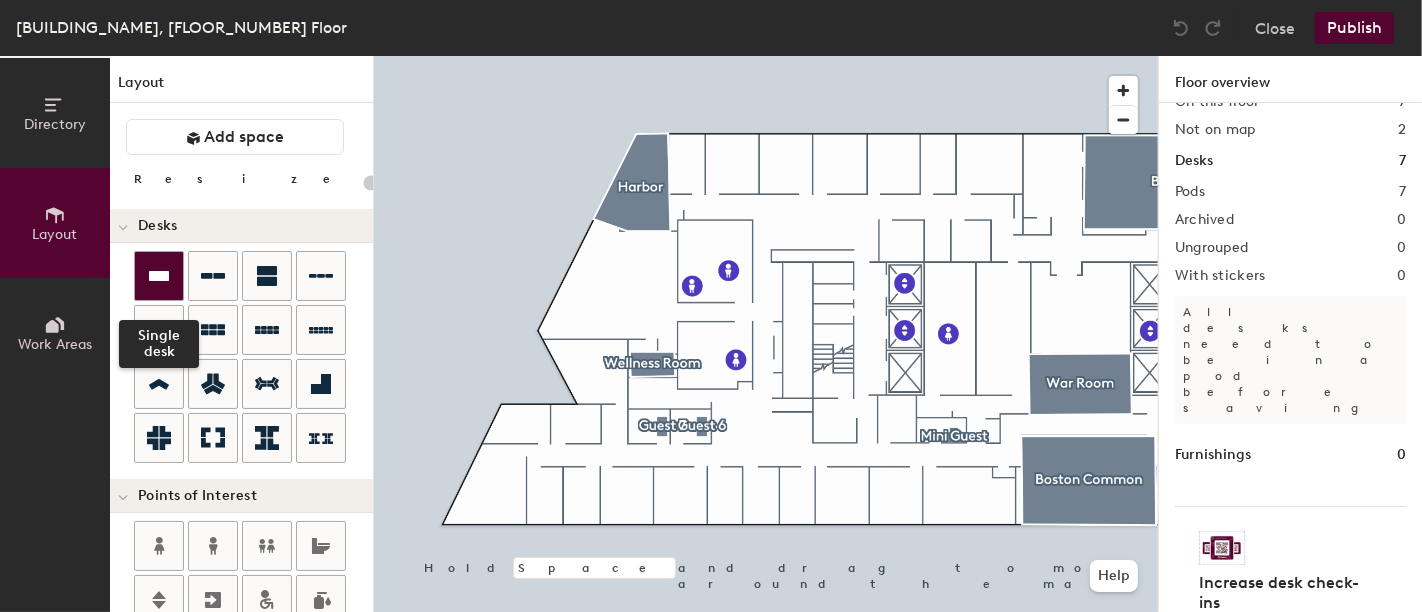 click 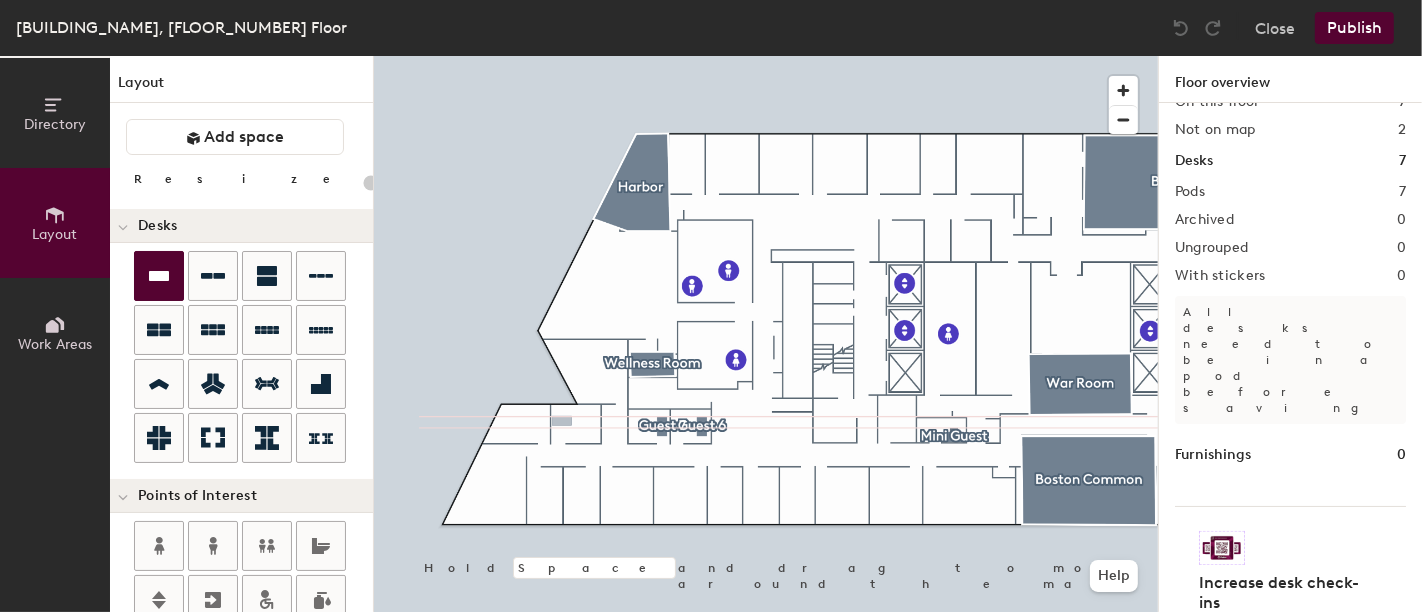 type on "100" 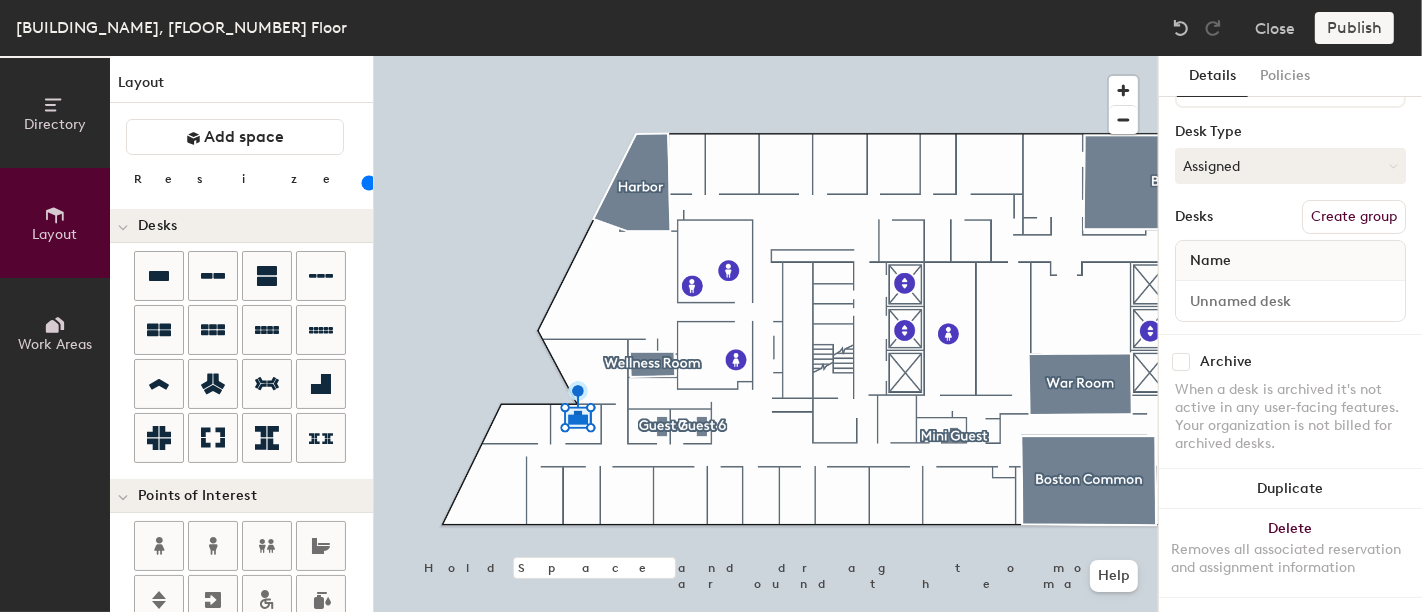 scroll, scrollTop: 145, scrollLeft: 0, axis: vertical 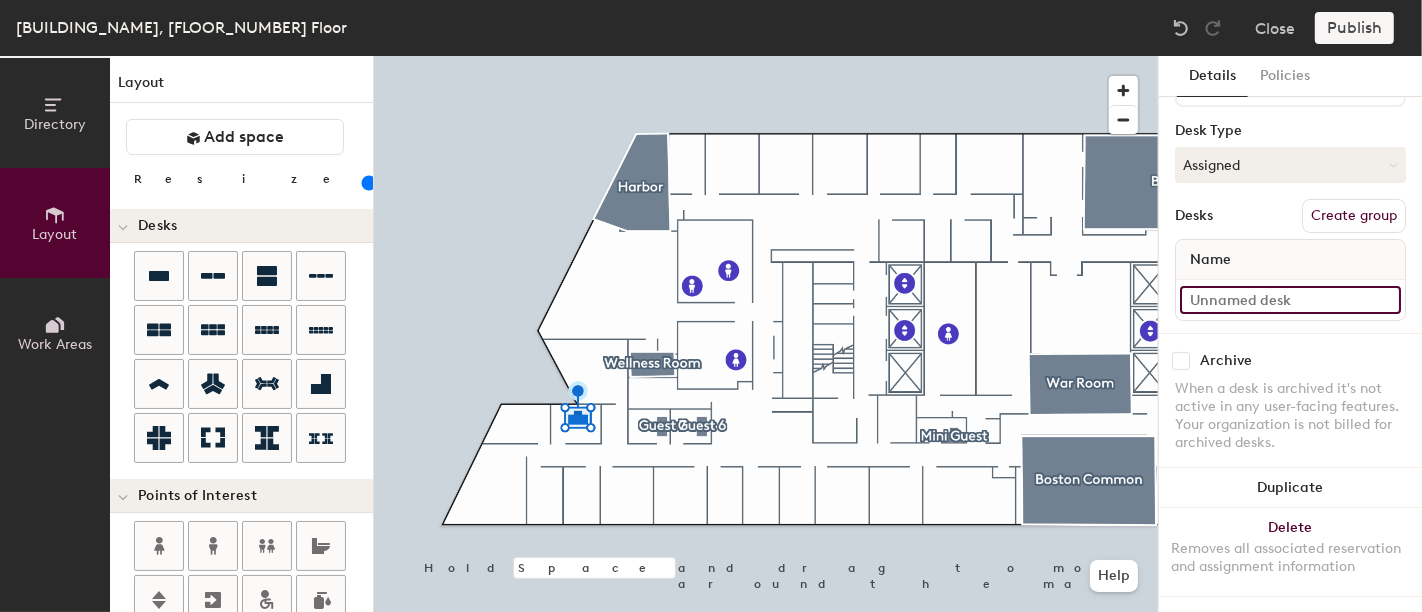 click 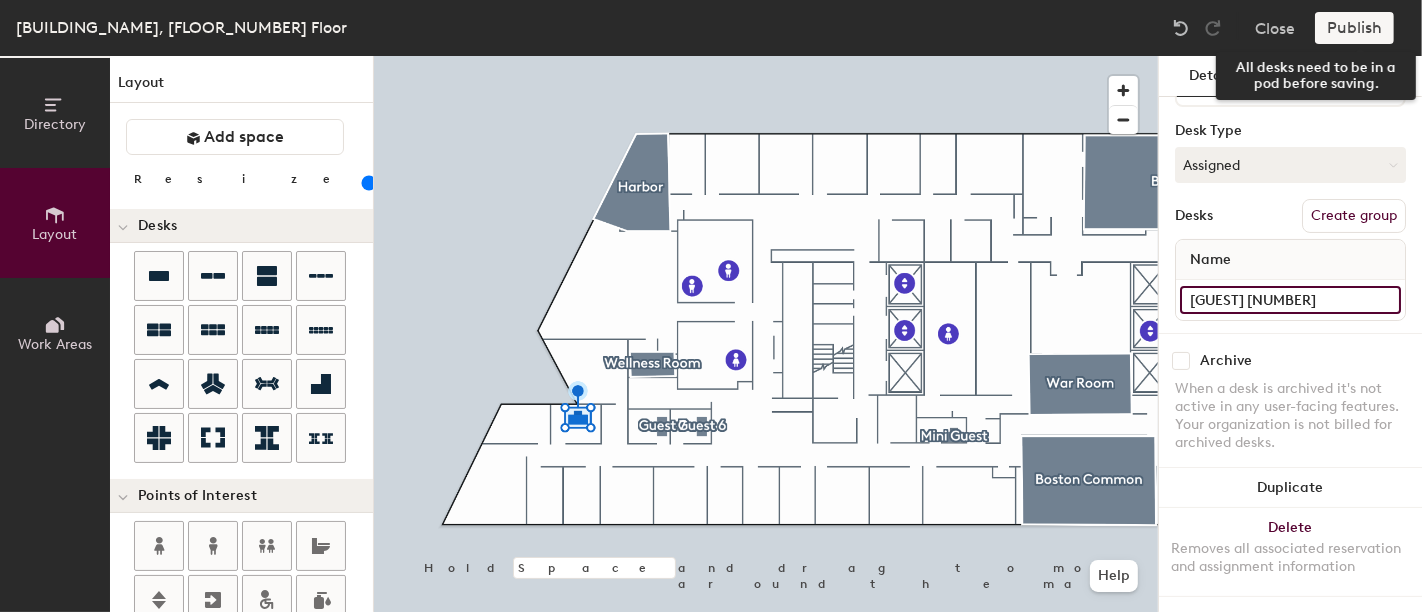 type on "Guest [NUMBER]" 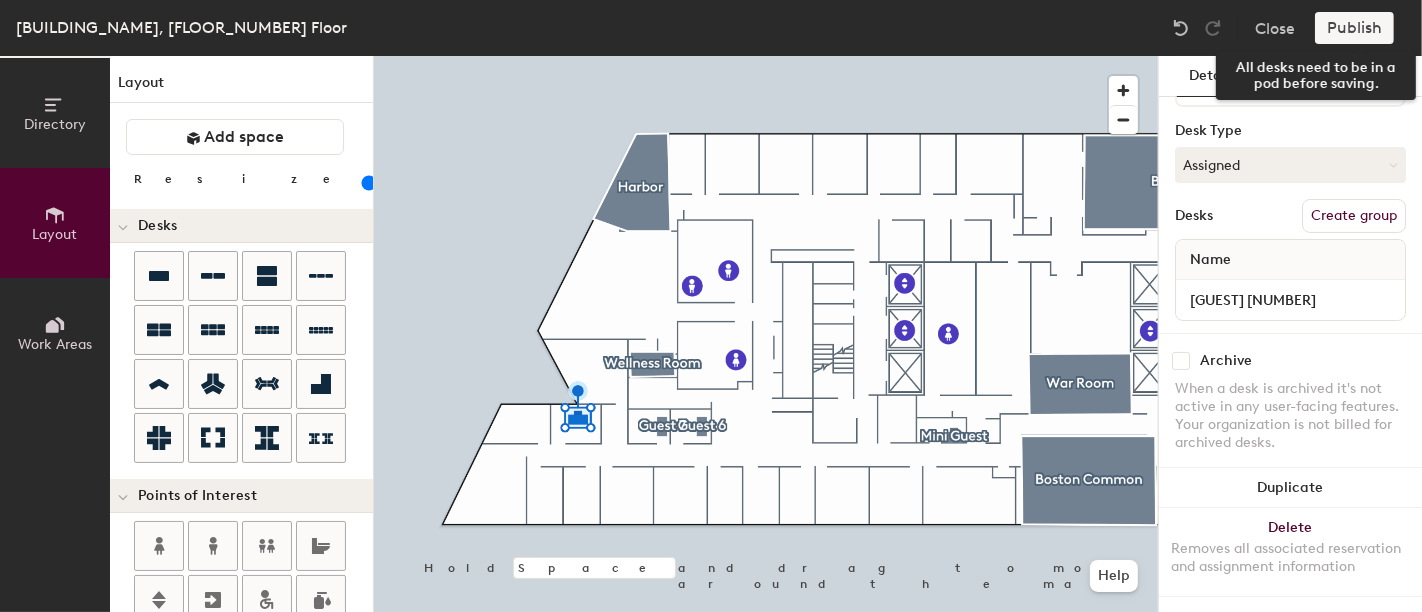 click on "Publish" 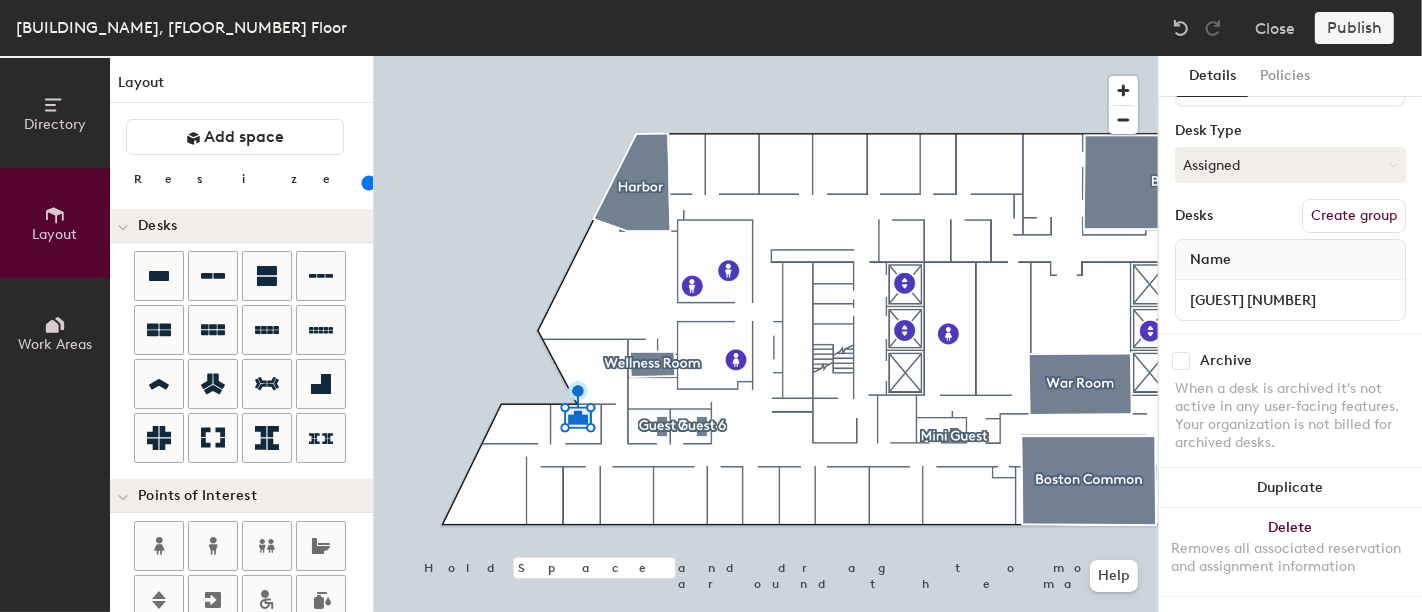 scroll, scrollTop: 0, scrollLeft: 0, axis: both 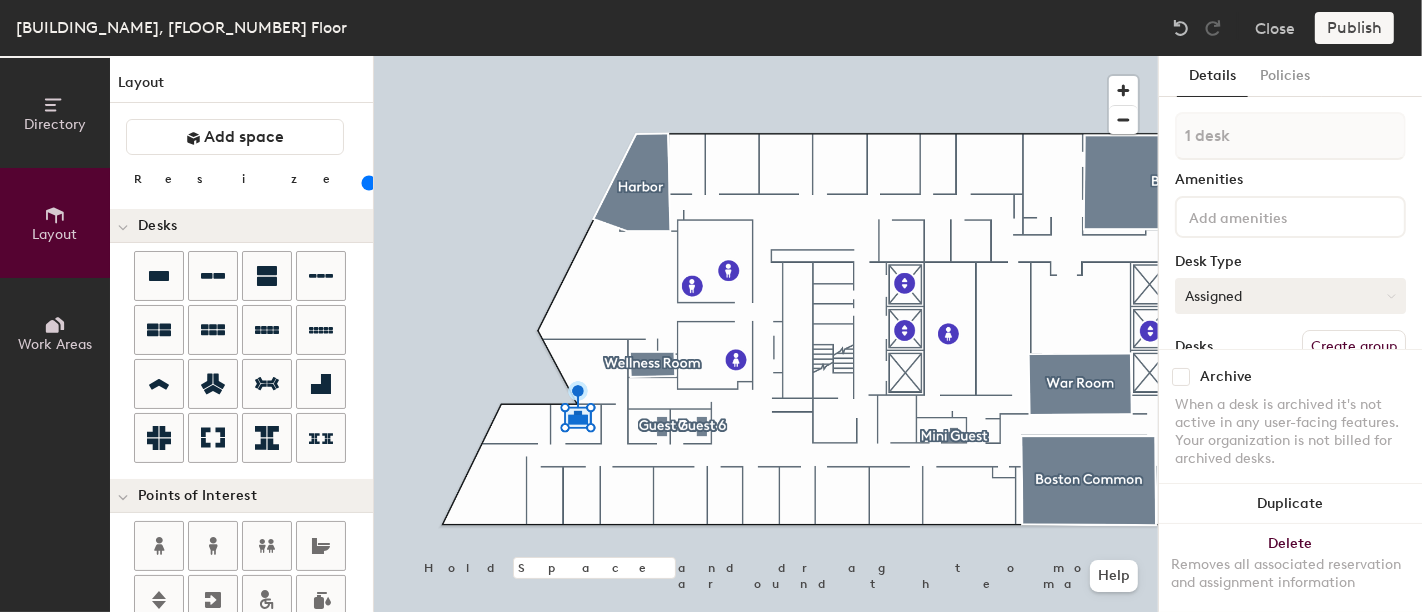 click on "Assigned" 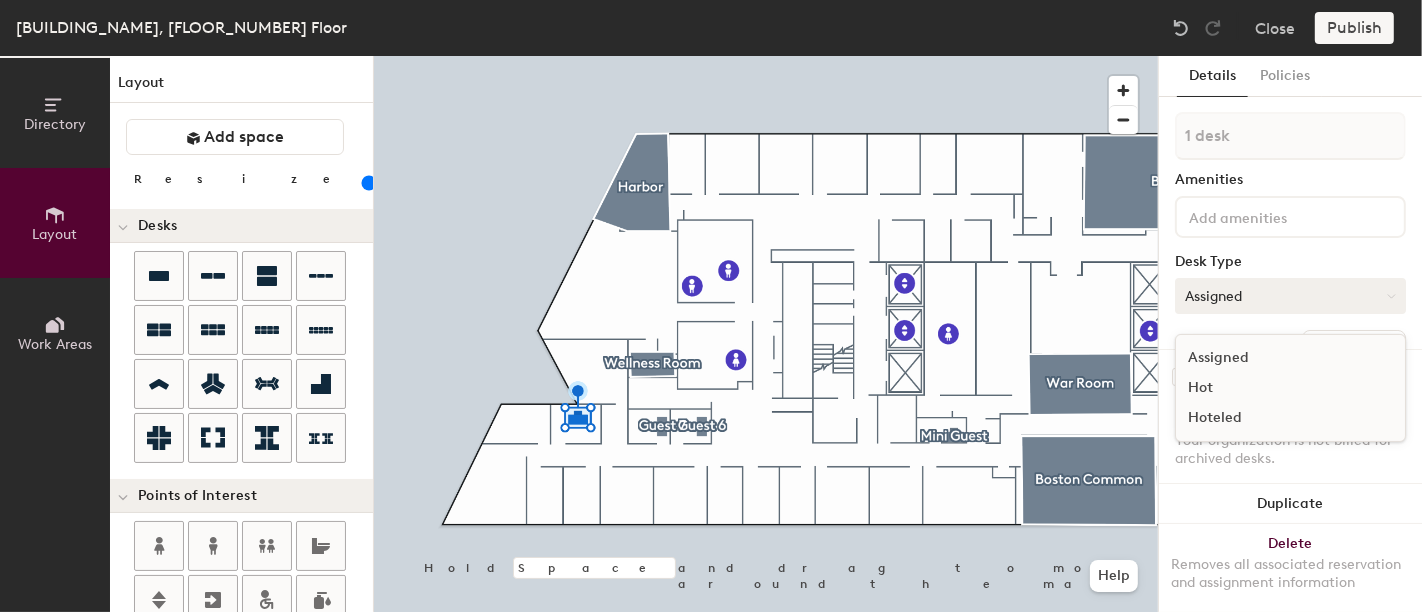 click on "Assigned" 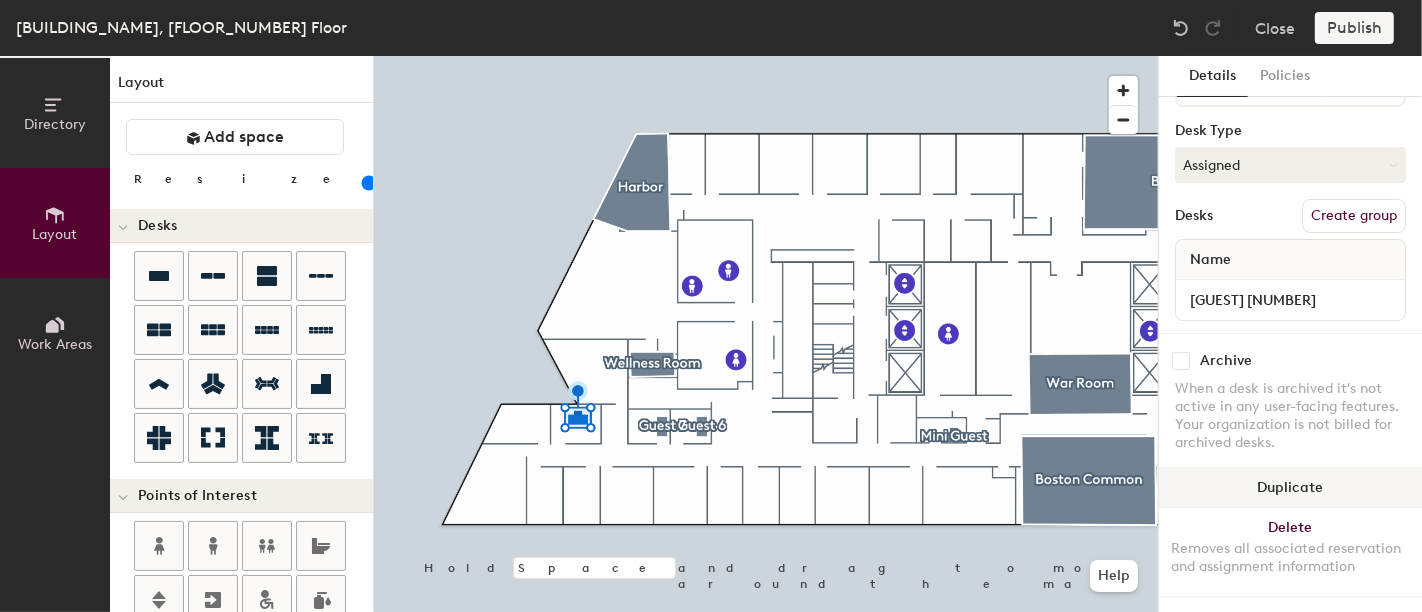 scroll, scrollTop: 0, scrollLeft: 0, axis: both 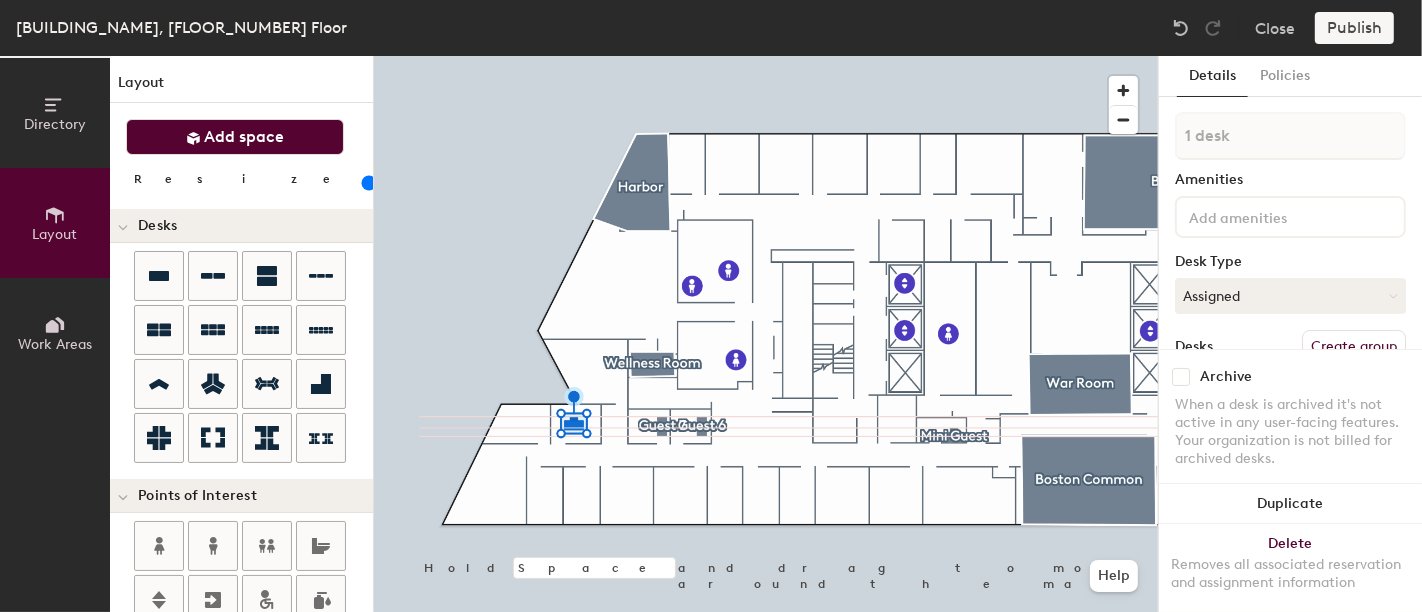 click on "Add space" 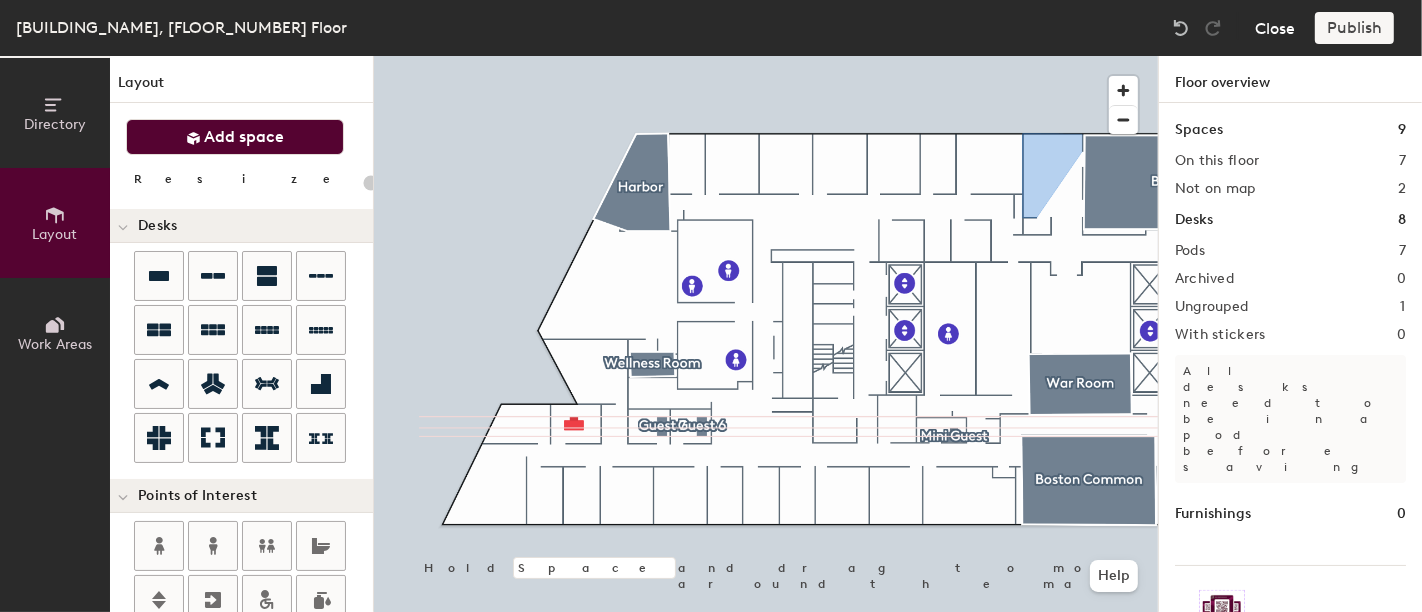 click on "Close" 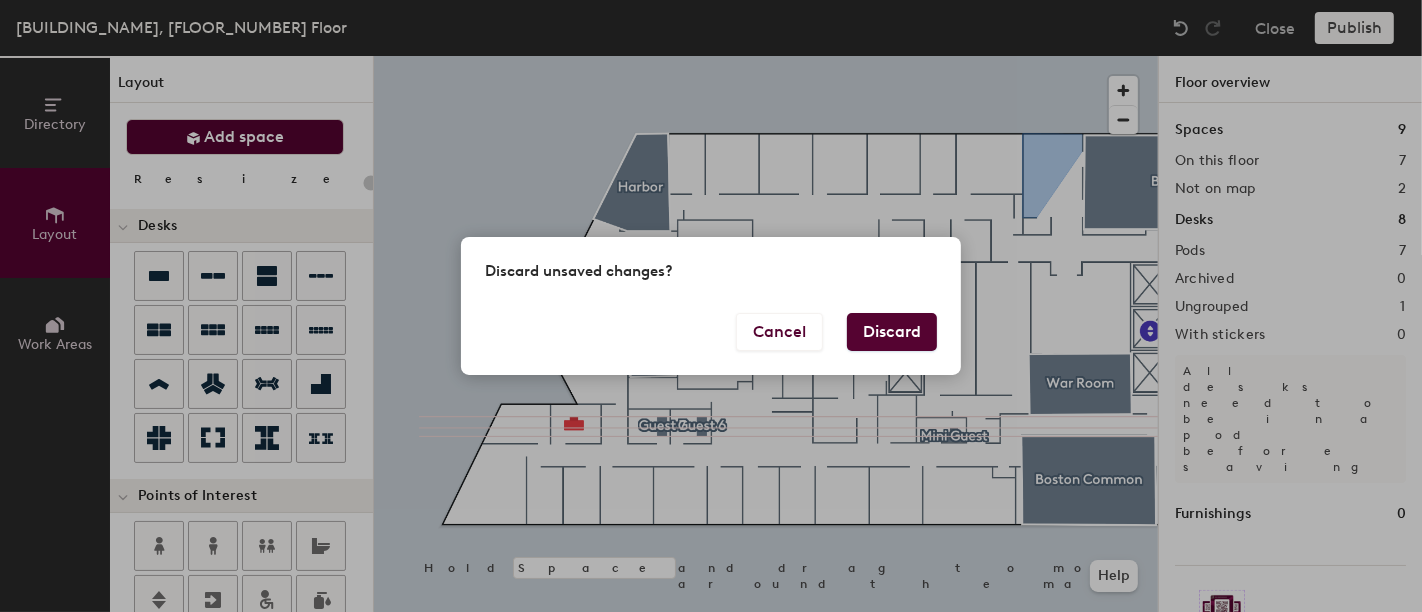 click on "Discard" at bounding box center [892, 332] 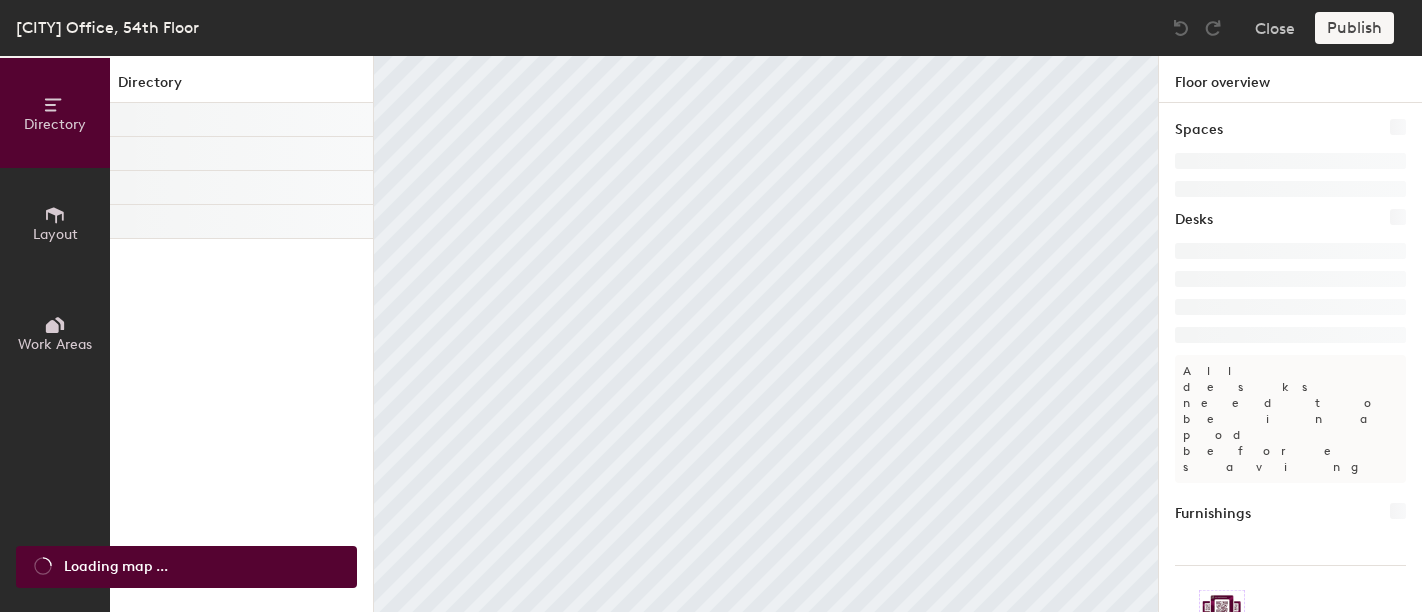 scroll, scrollTop: 0, scrollLeft: 0, axis: both 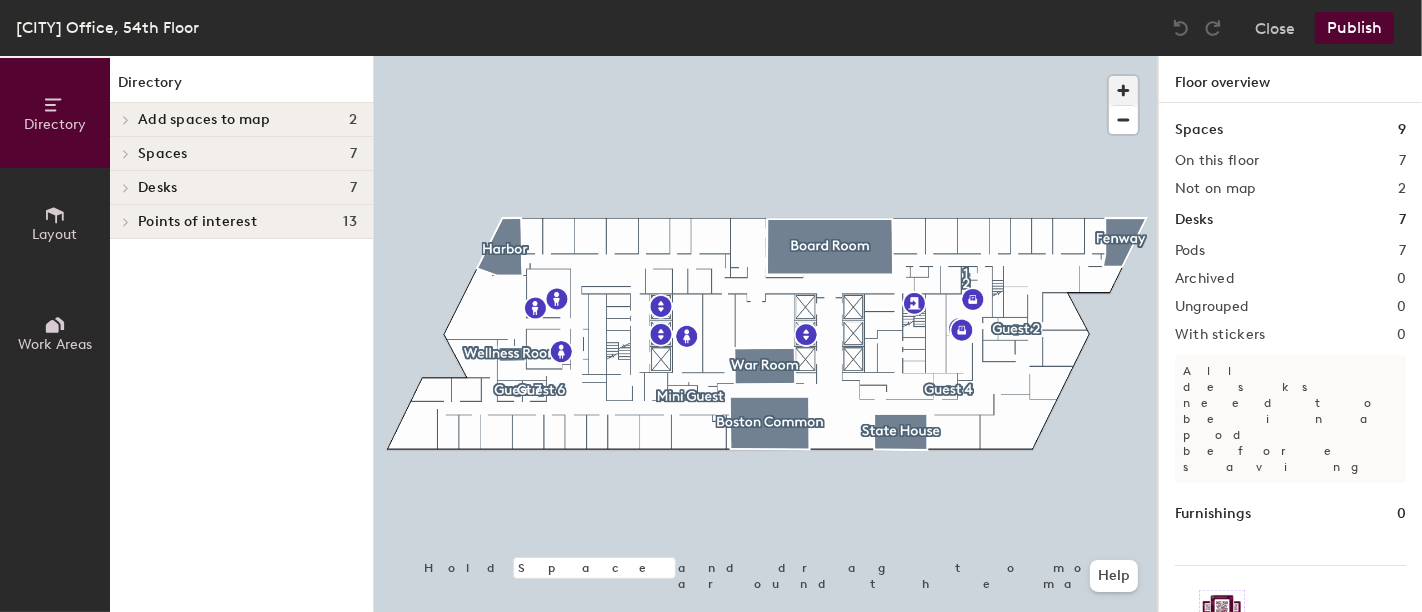 click 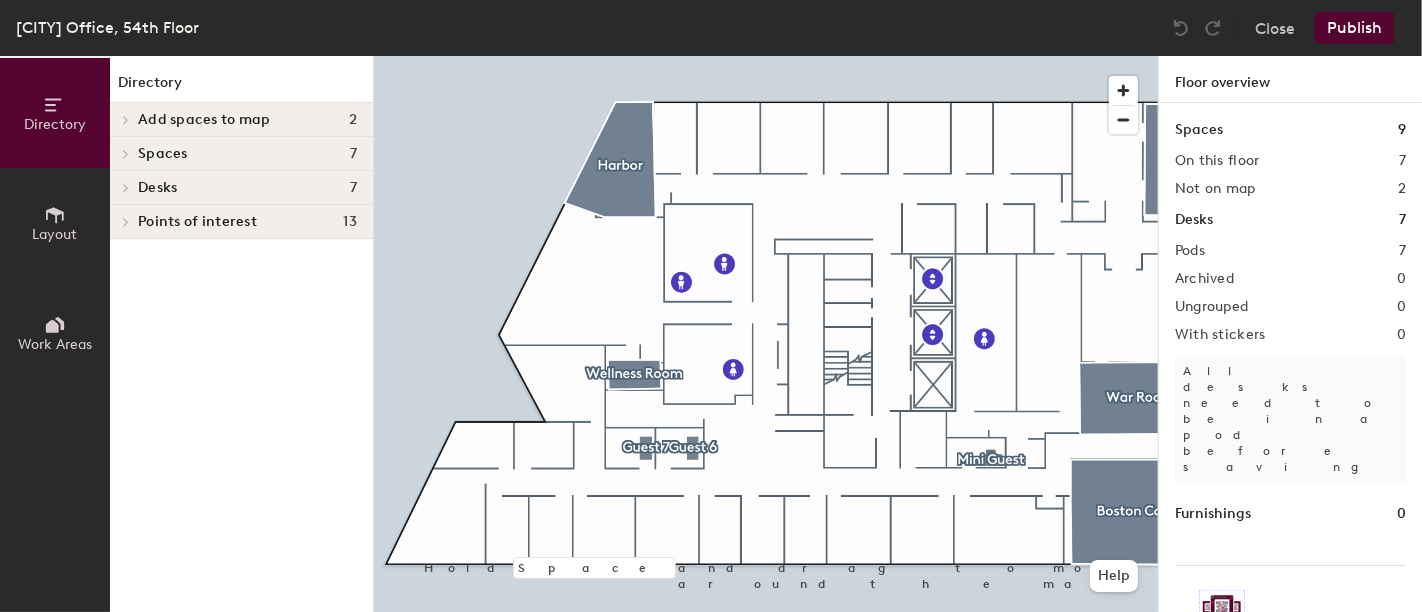 click on "Layout" 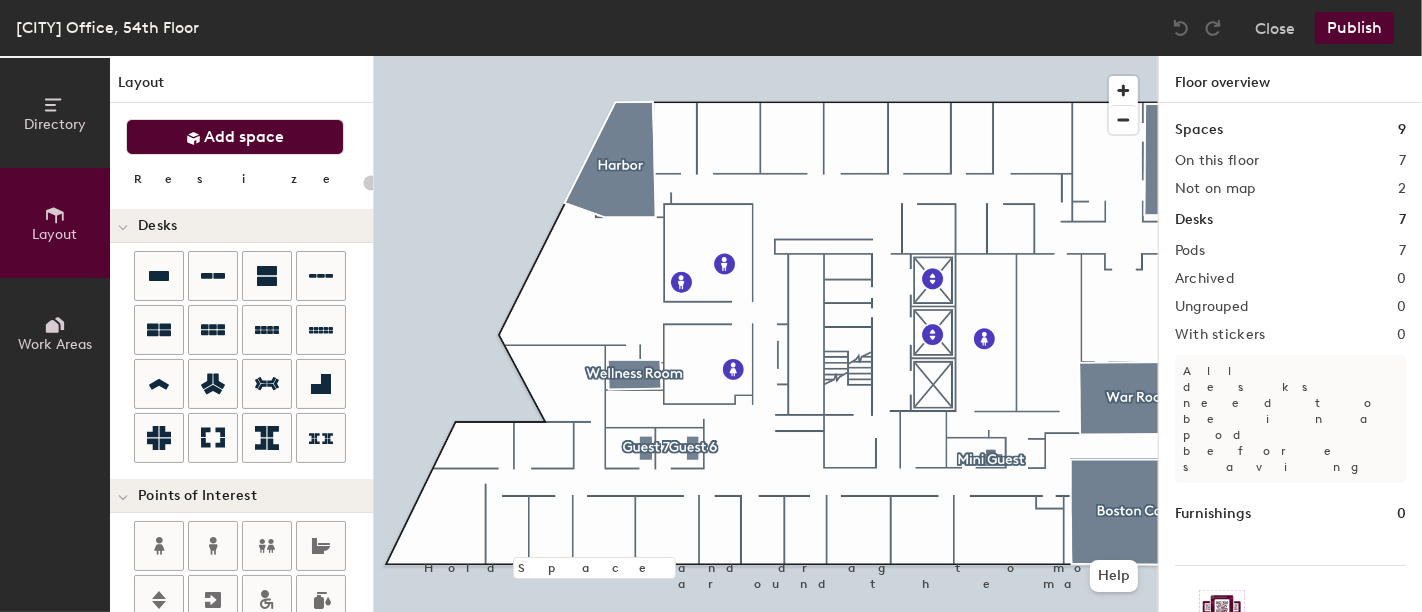 click on "Add space" 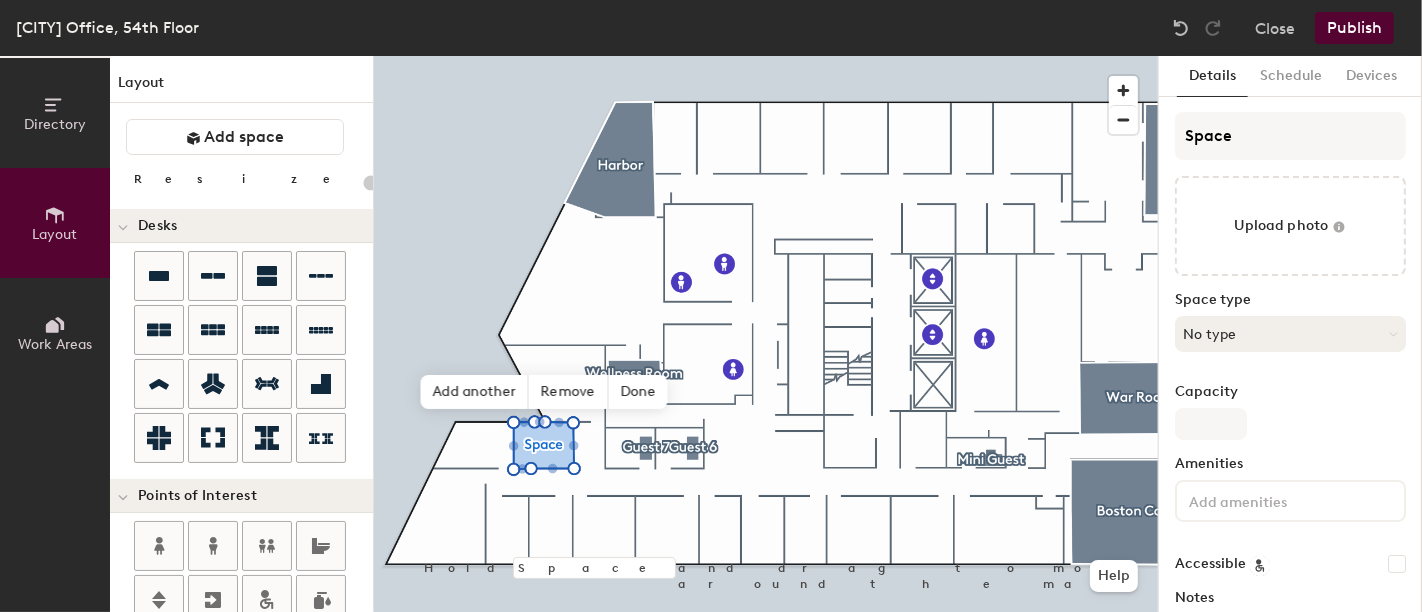 scroll, scrollTop: 108, scrollLeft: 0, axis: vertical 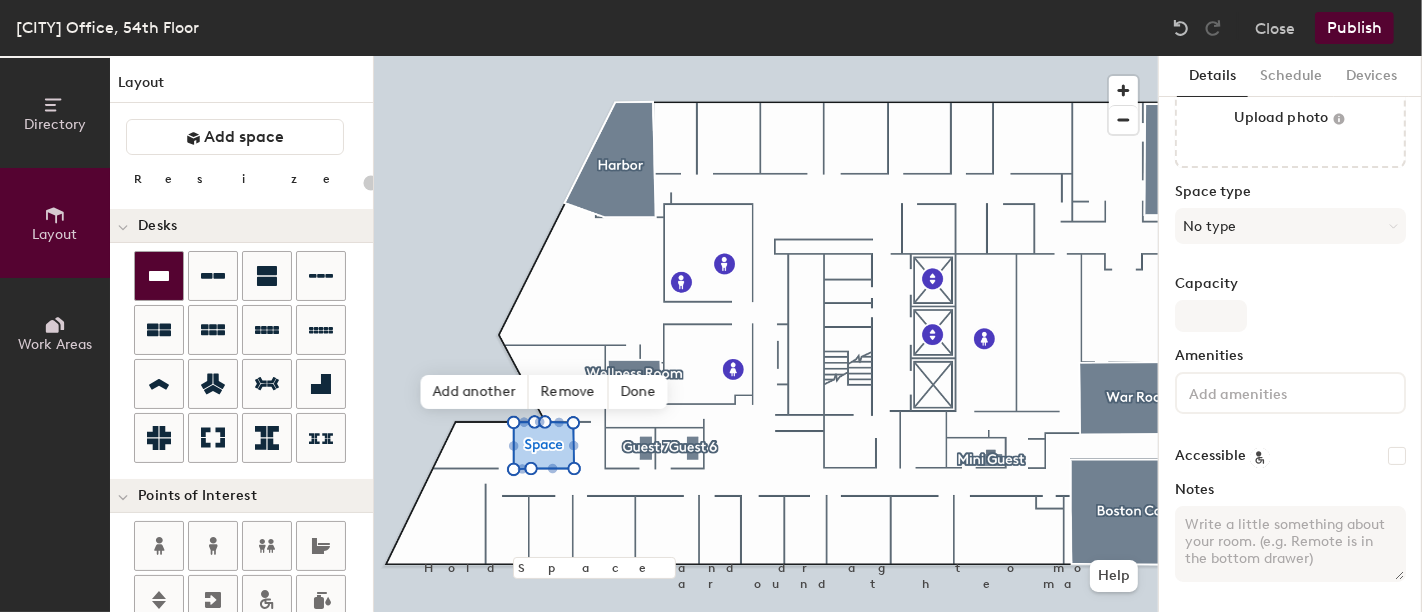 click 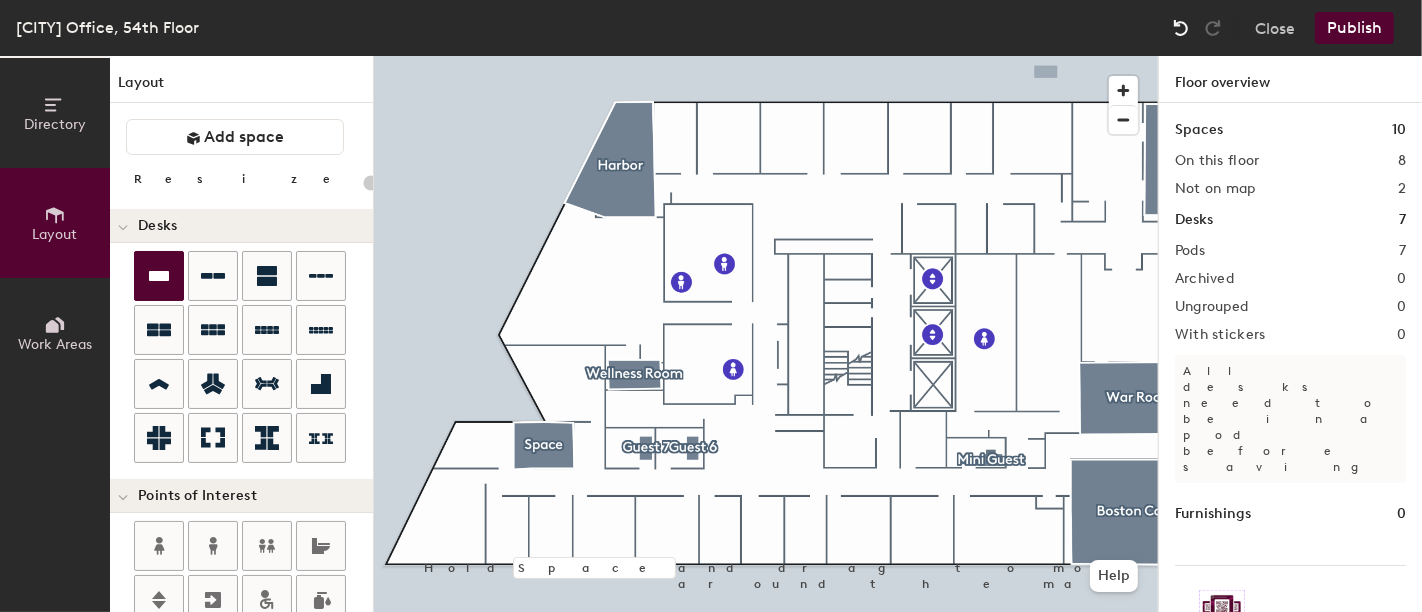 click 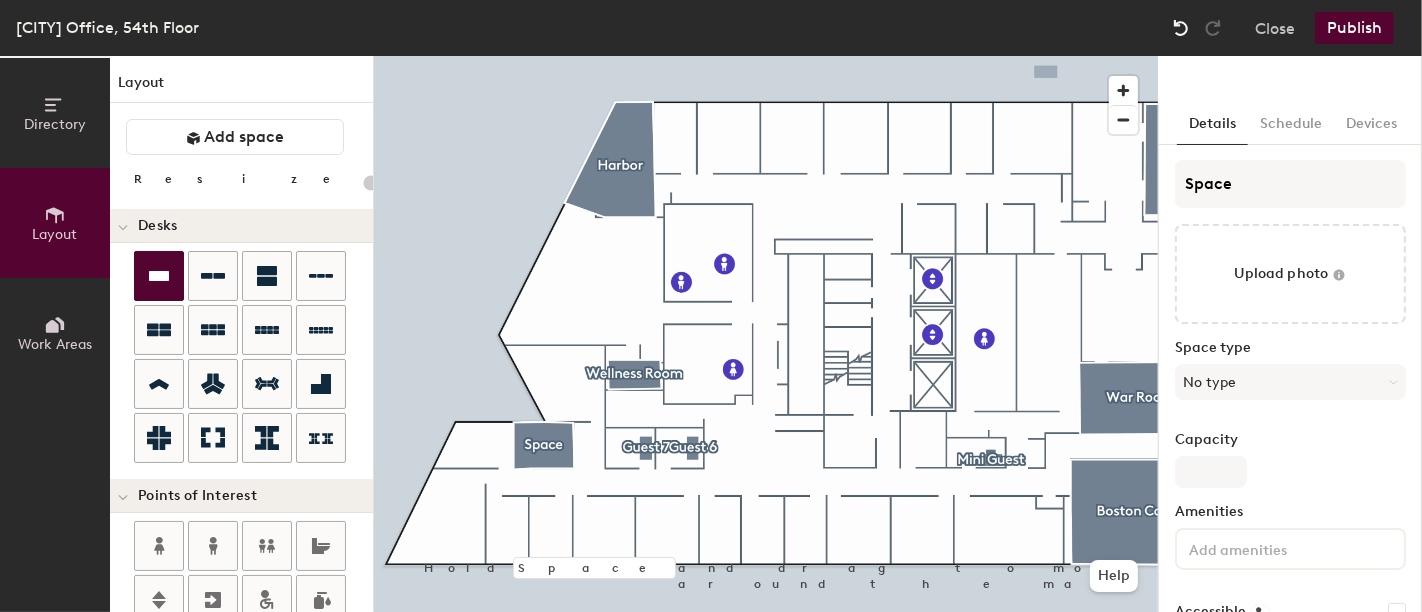 click 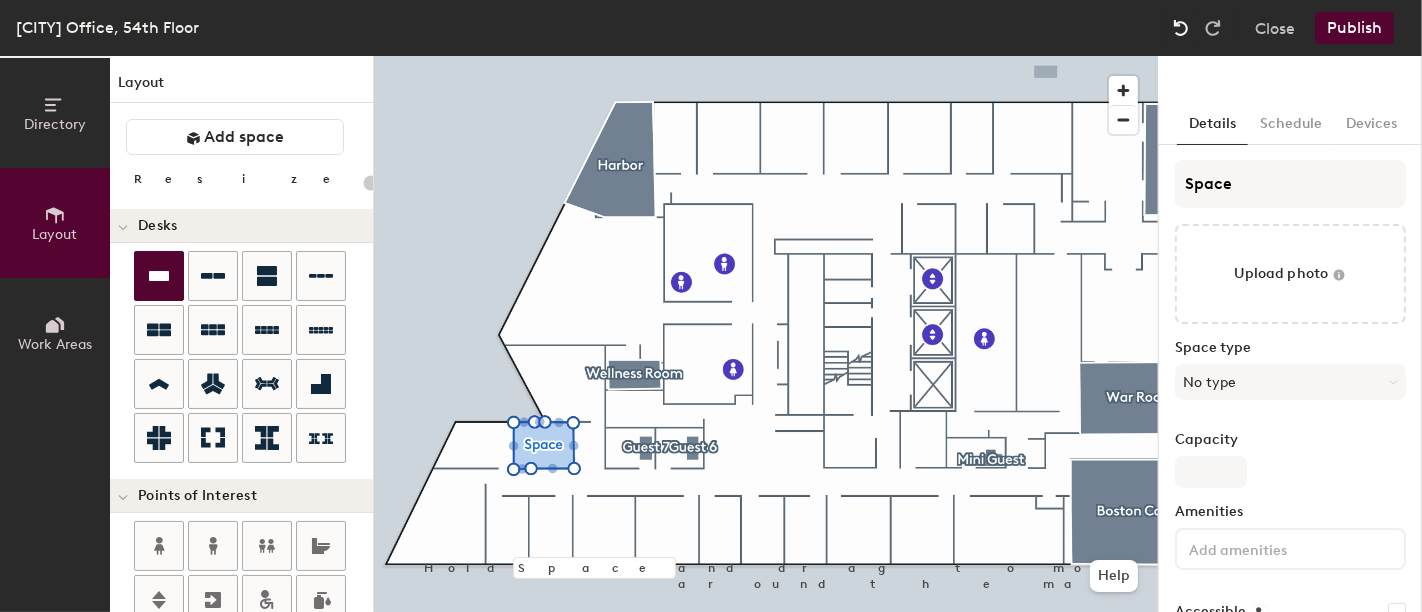 click 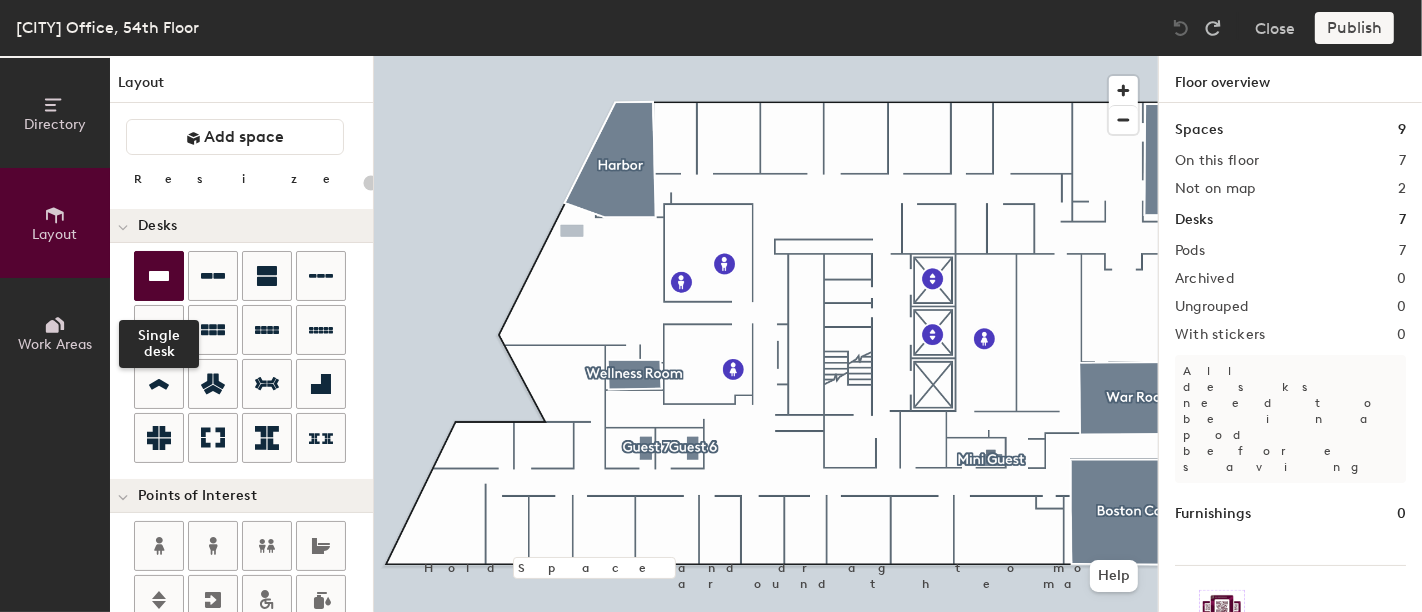 click 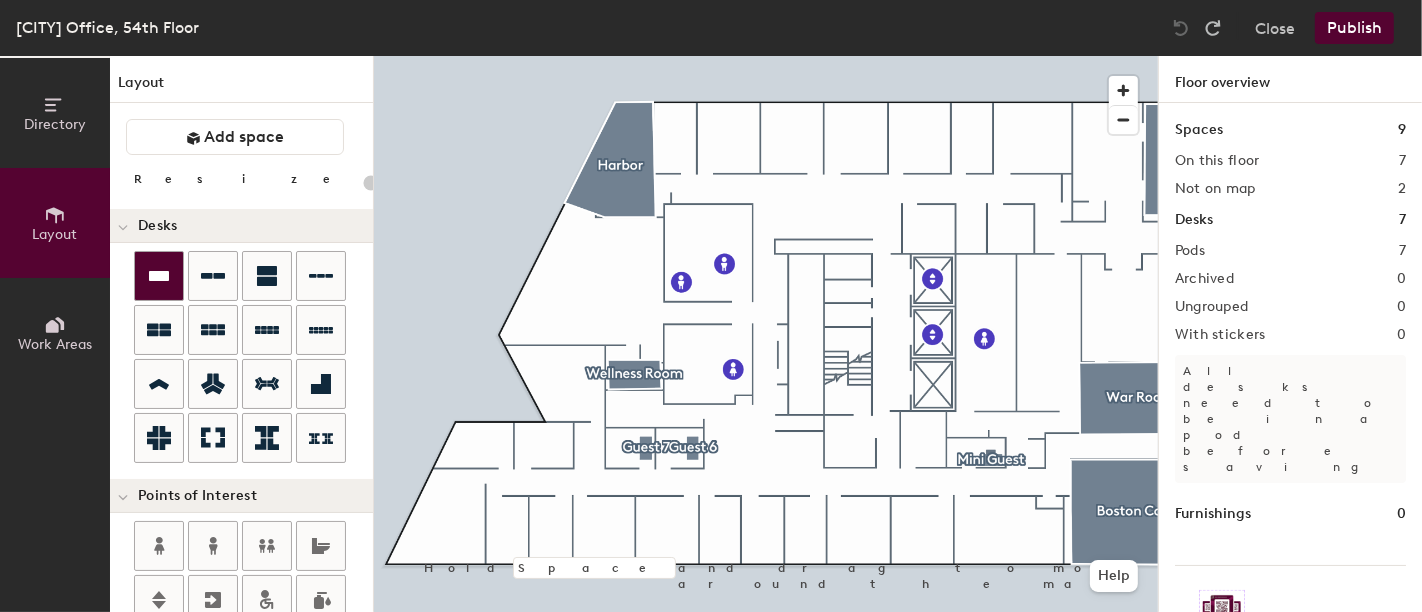 click 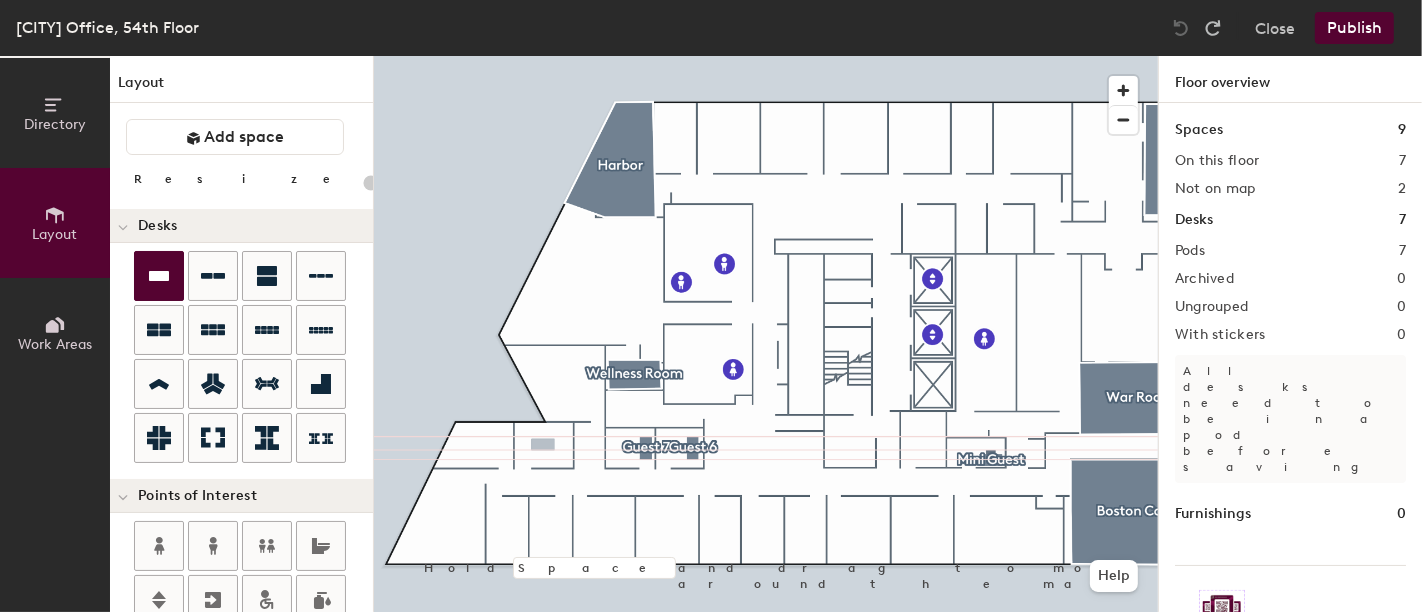 type on "100" 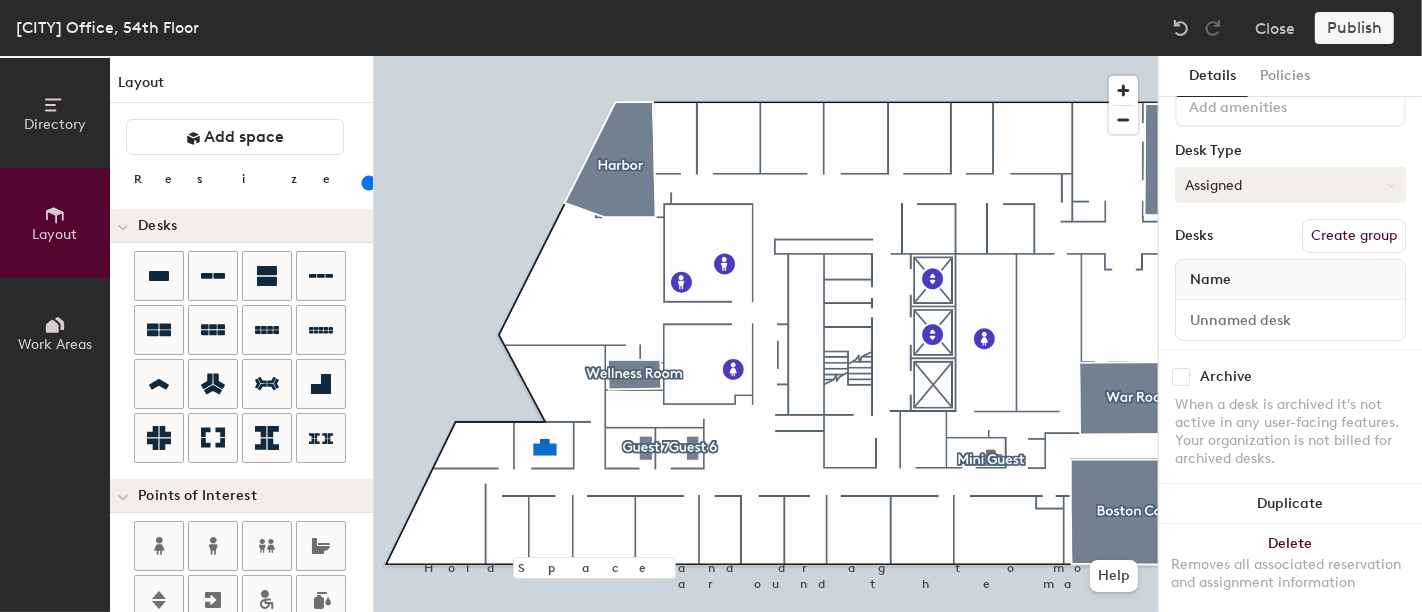scroll, scrollTop: 145, scrollLeft: 0, axis: vertical 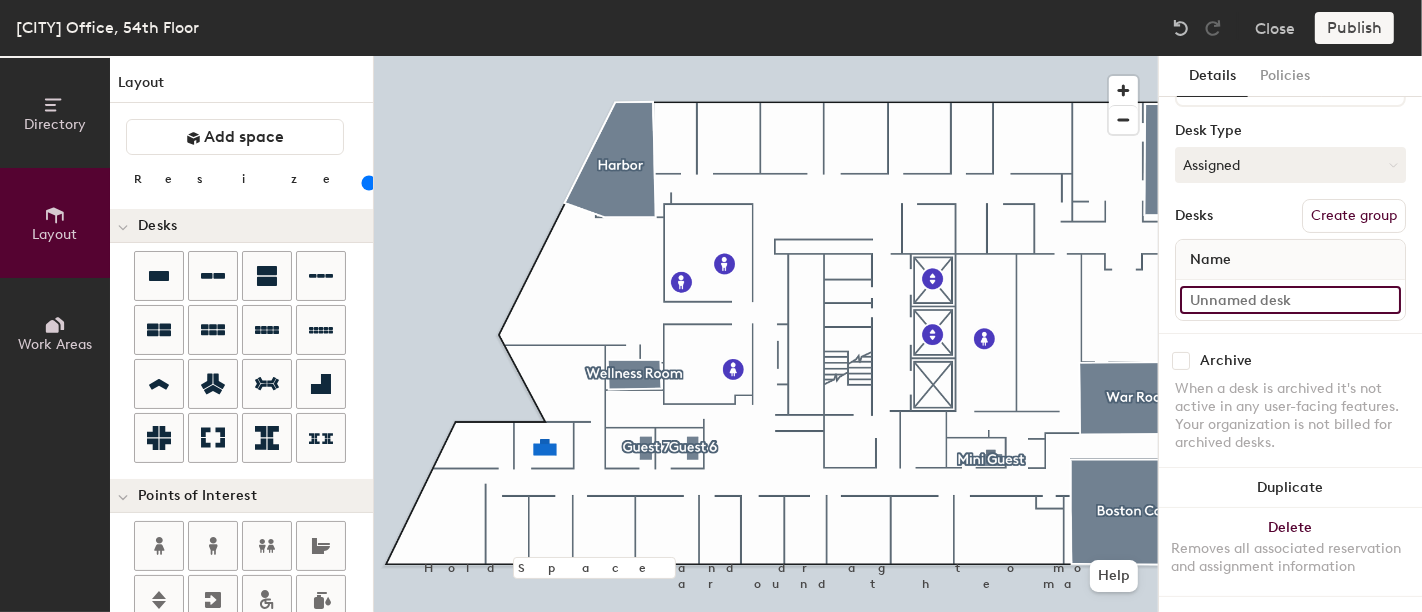 click 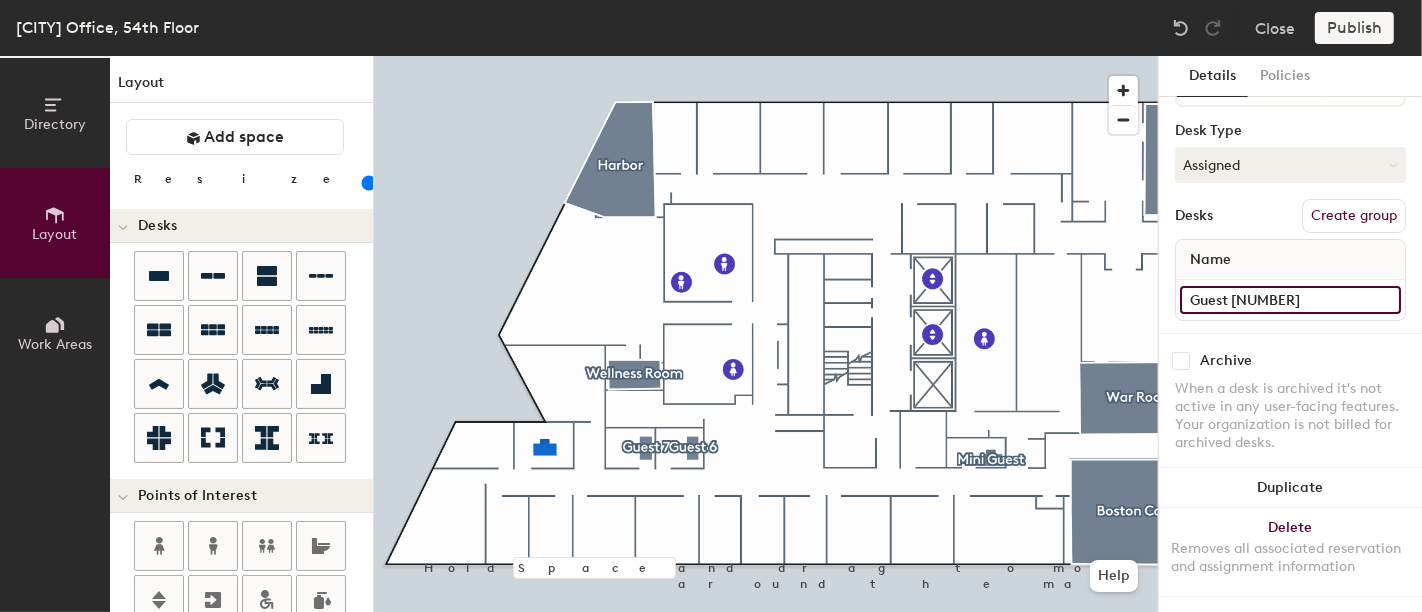 type on "Guest [NUMBER]" 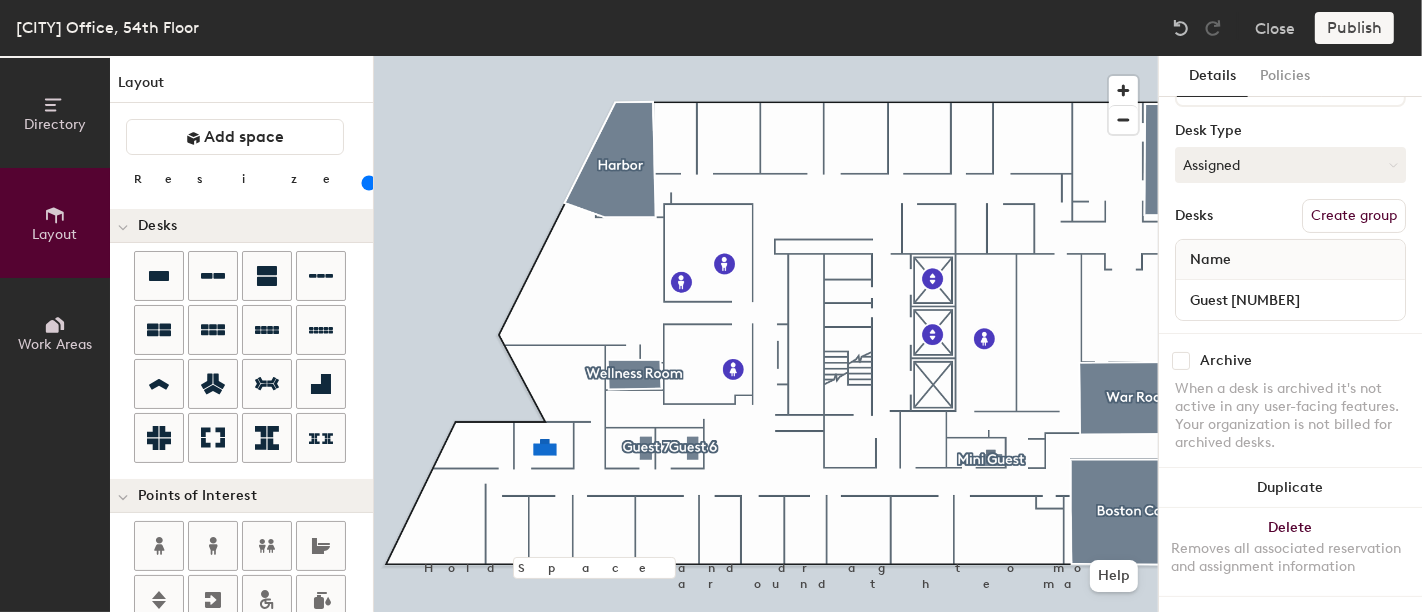 click on "When a desk is archived it's not active in any user-facing features. Your organization is not billed for archived desks." 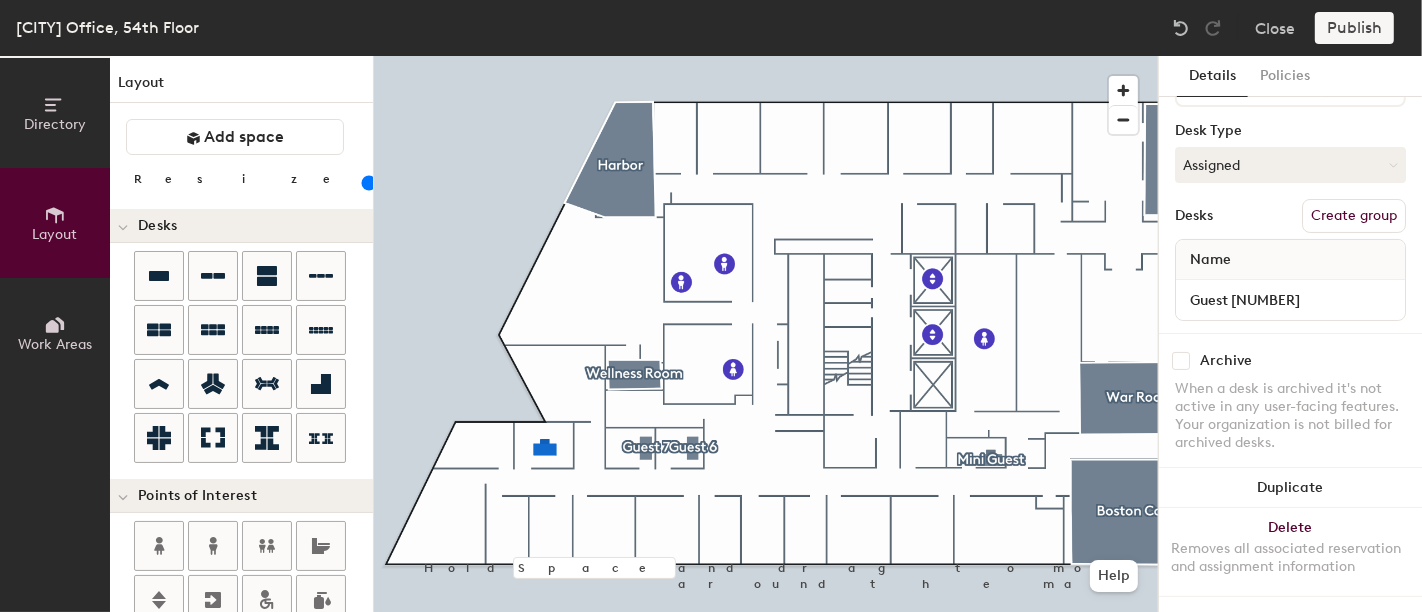 scroll, scrollTop: 0, scrollLeft: 0, axis: both 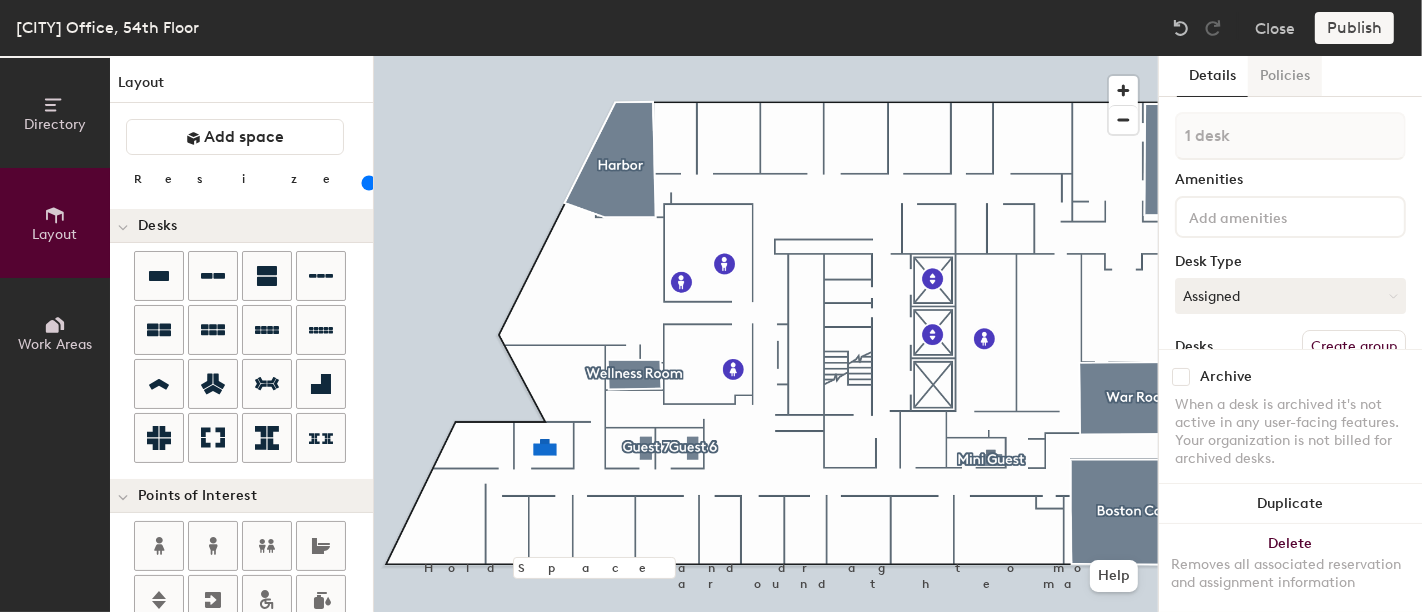 click on "Policies" 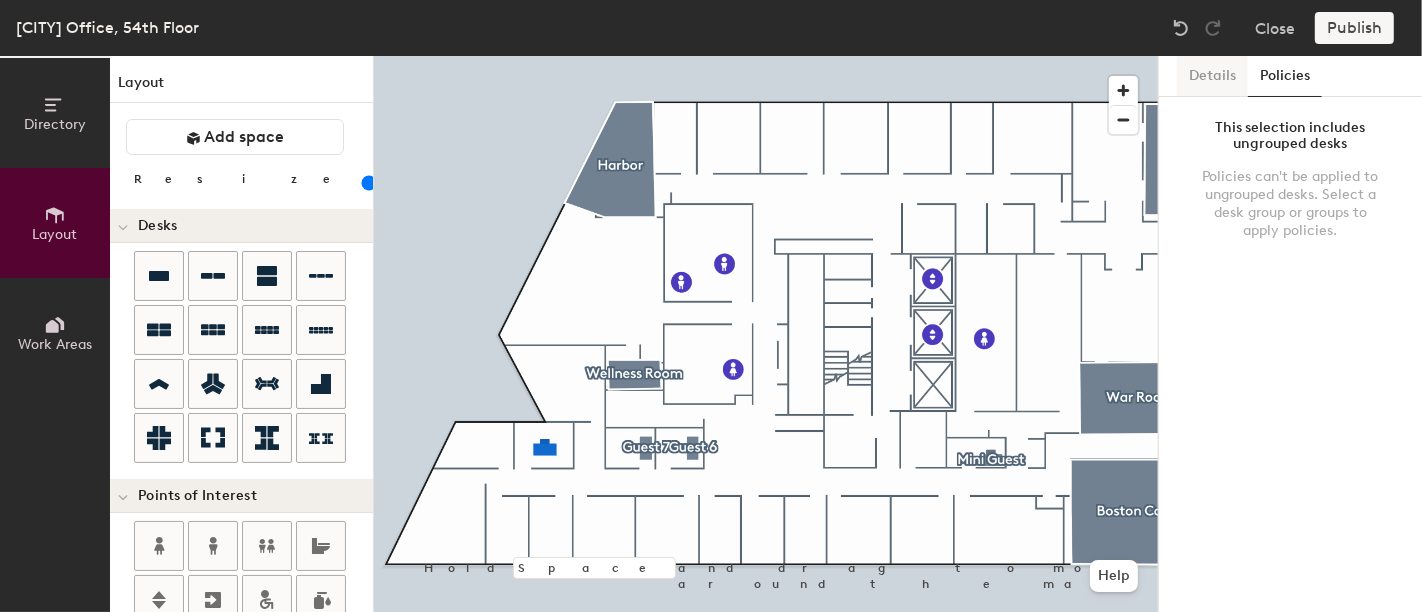 click on "Details" 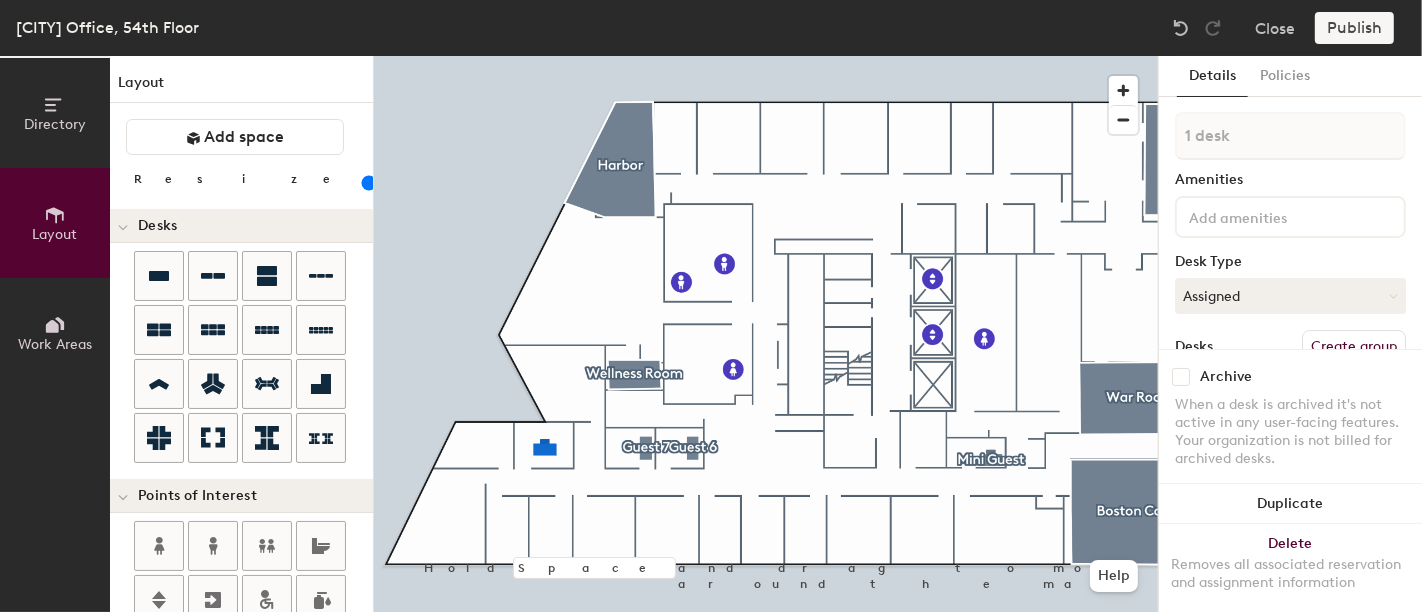 click 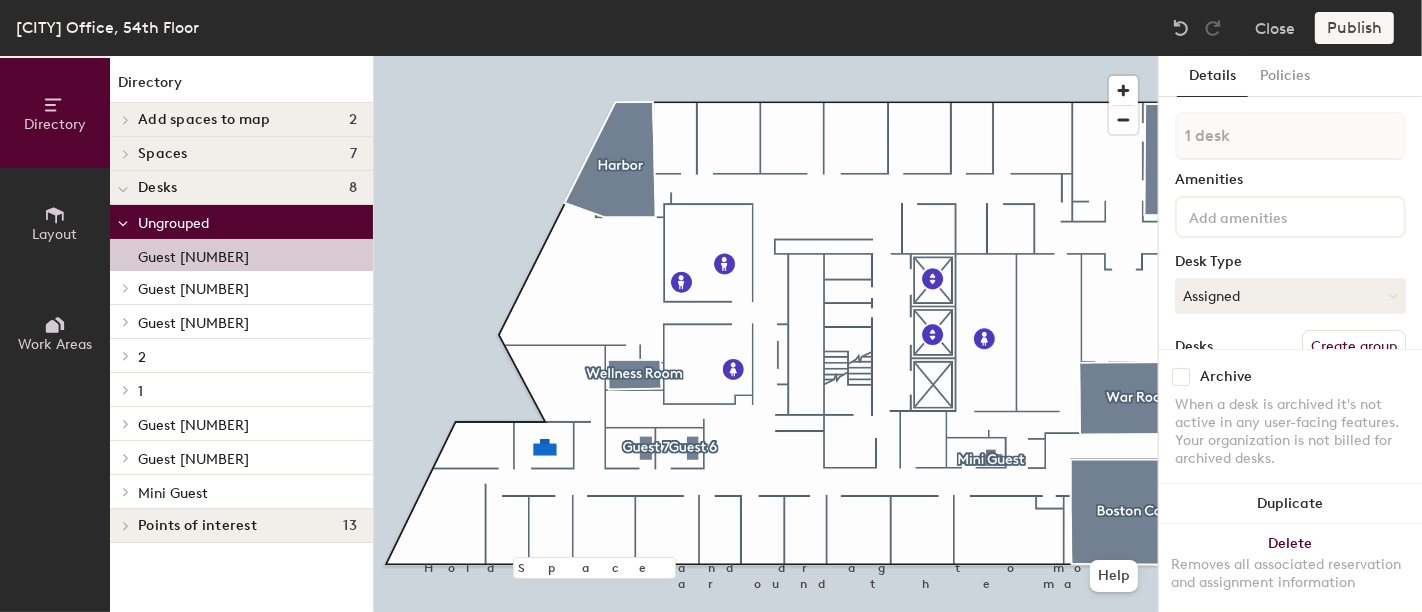 click on "Guest [NUMBER]" 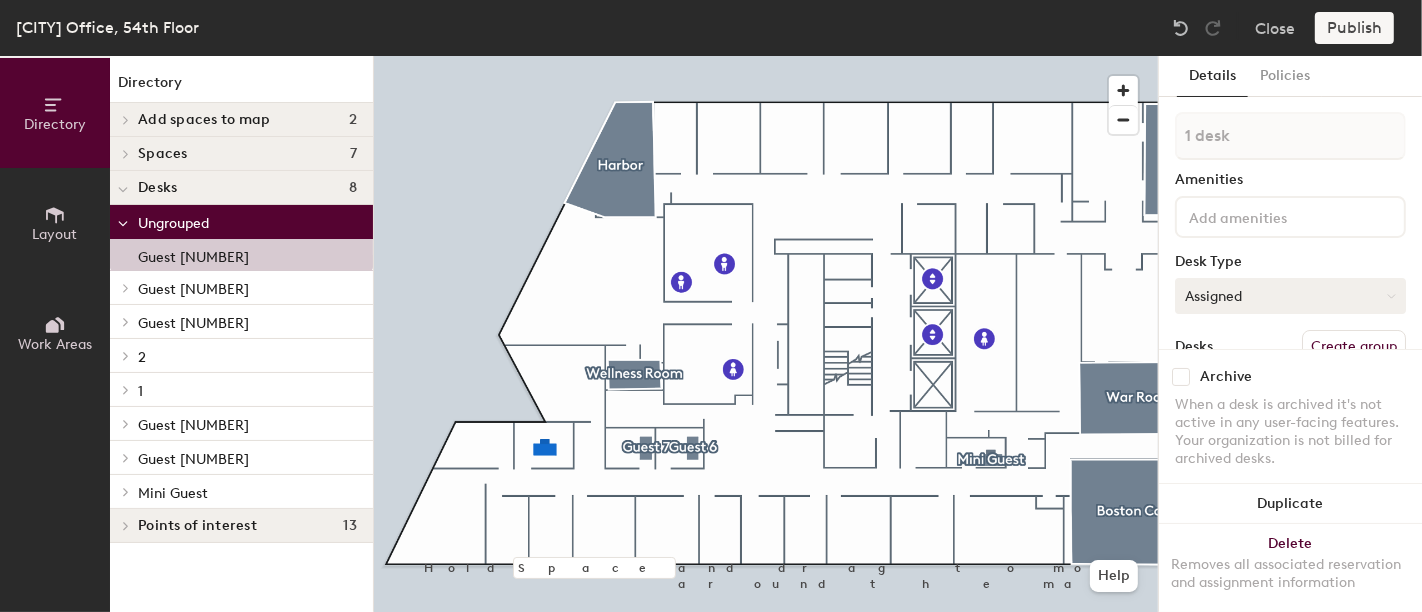 scroll, scrollTop: 0, scrollLeft: 0, axis: both 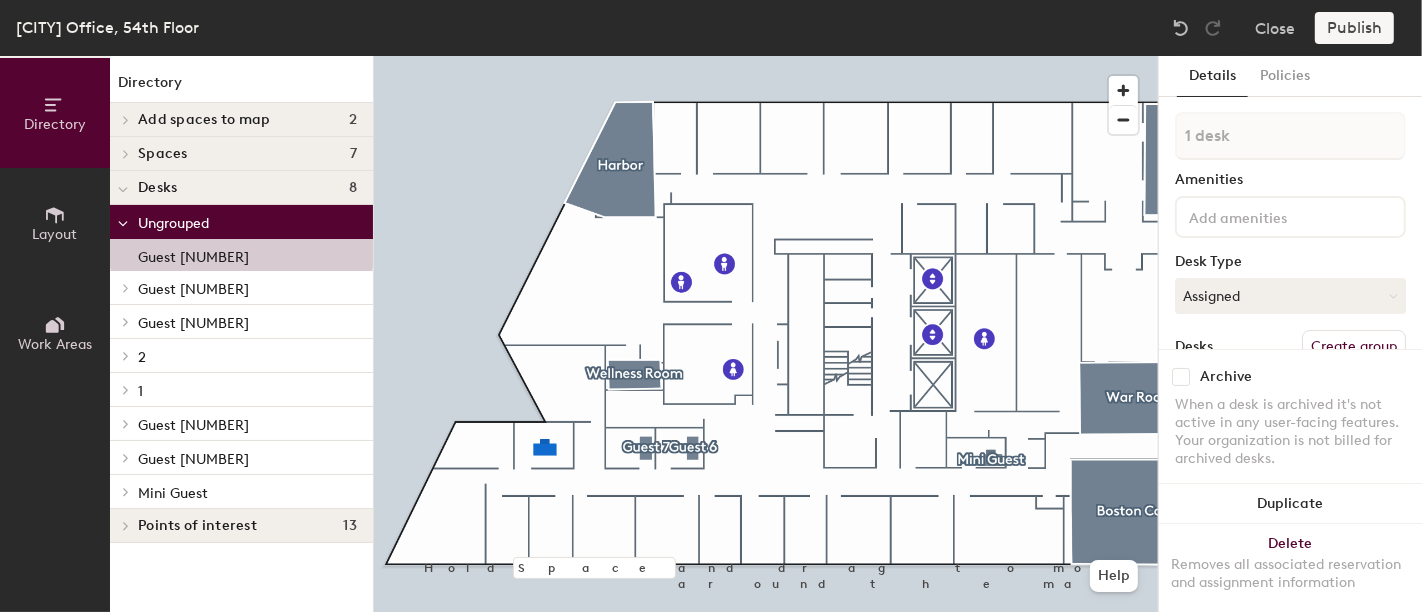 click 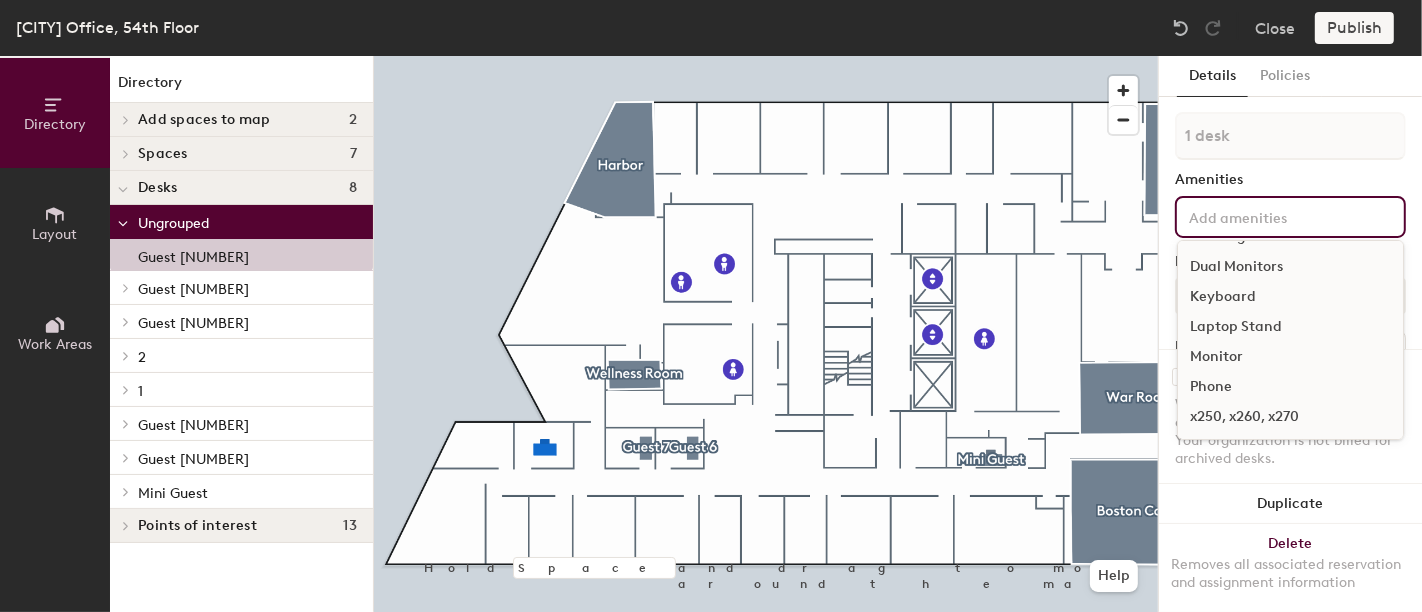 scroll, scrollTop: 0, scrollLeft: 0, axis: both 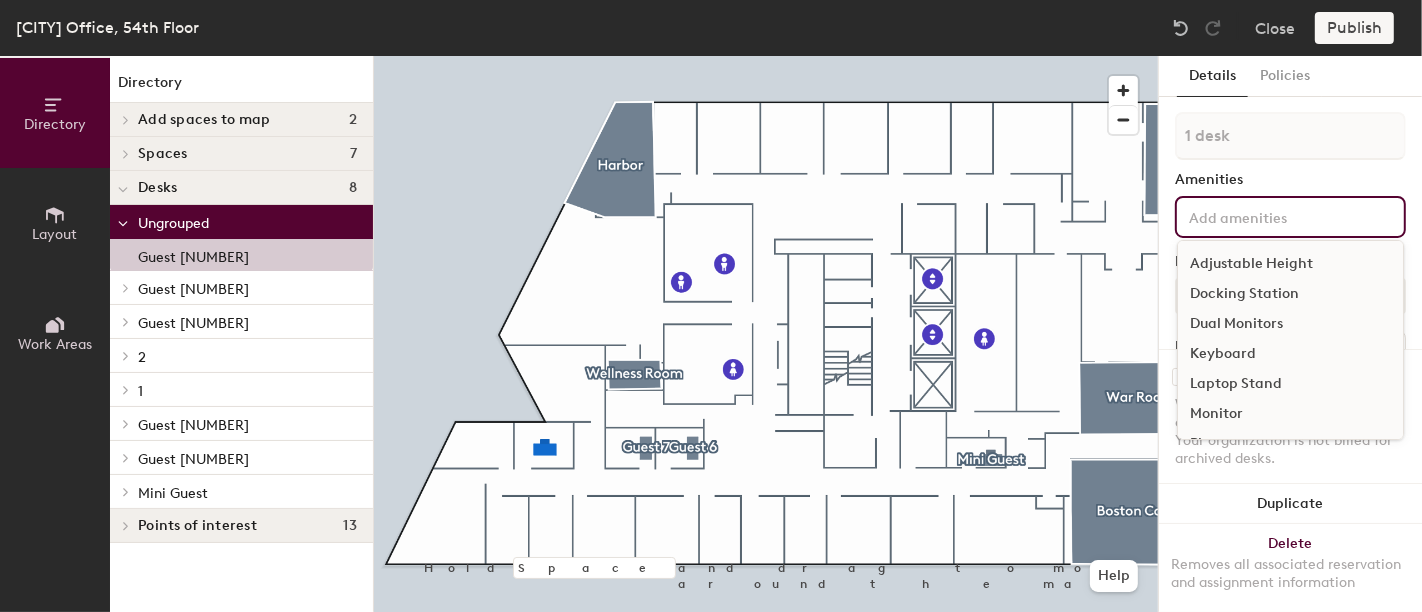 click on "Dual Monitors" 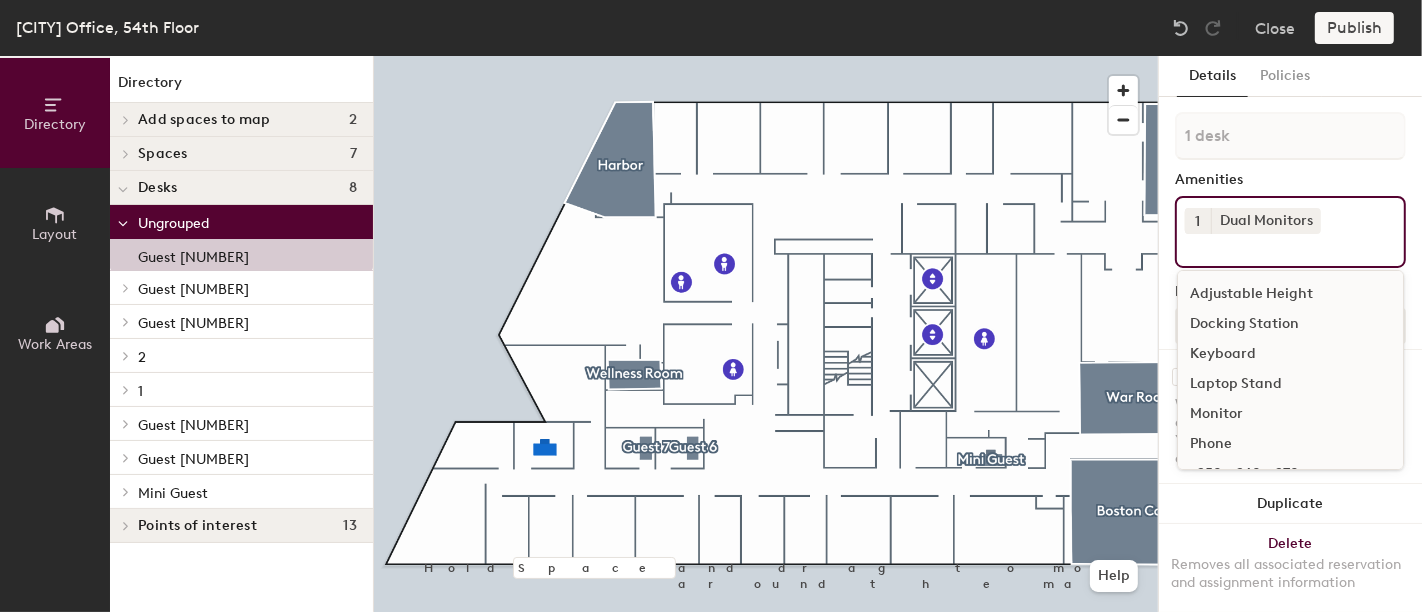 click on "Docking Station" 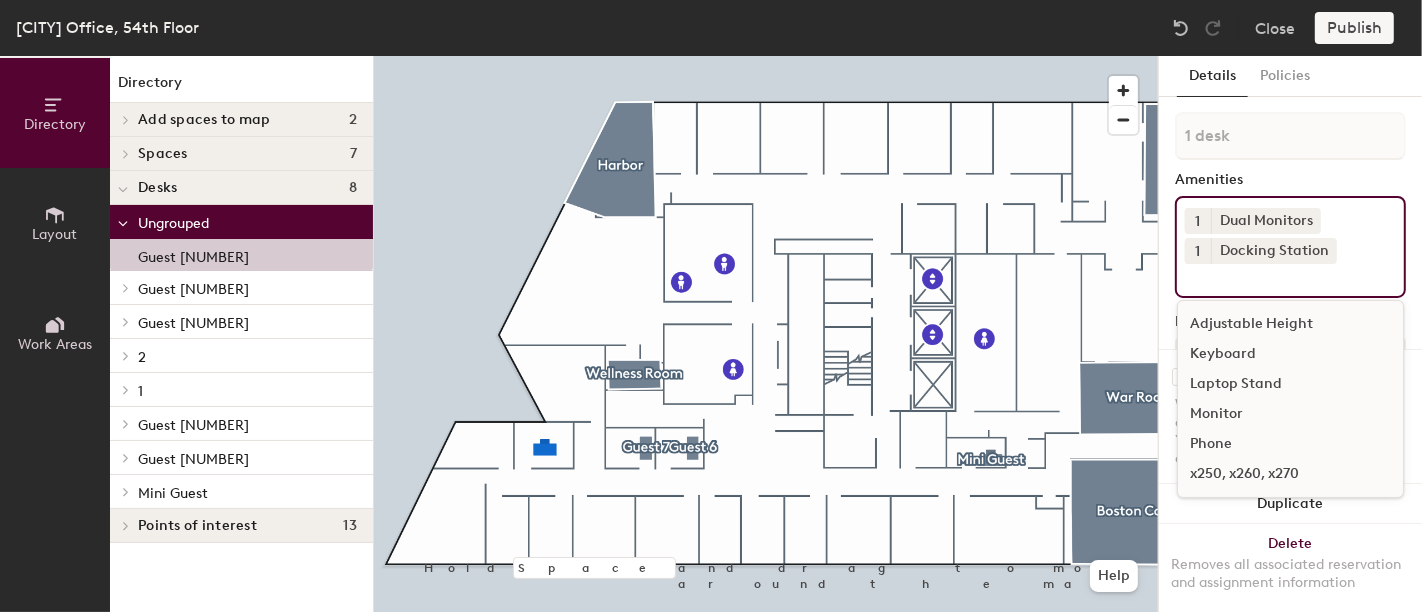 click on "Keyboard" 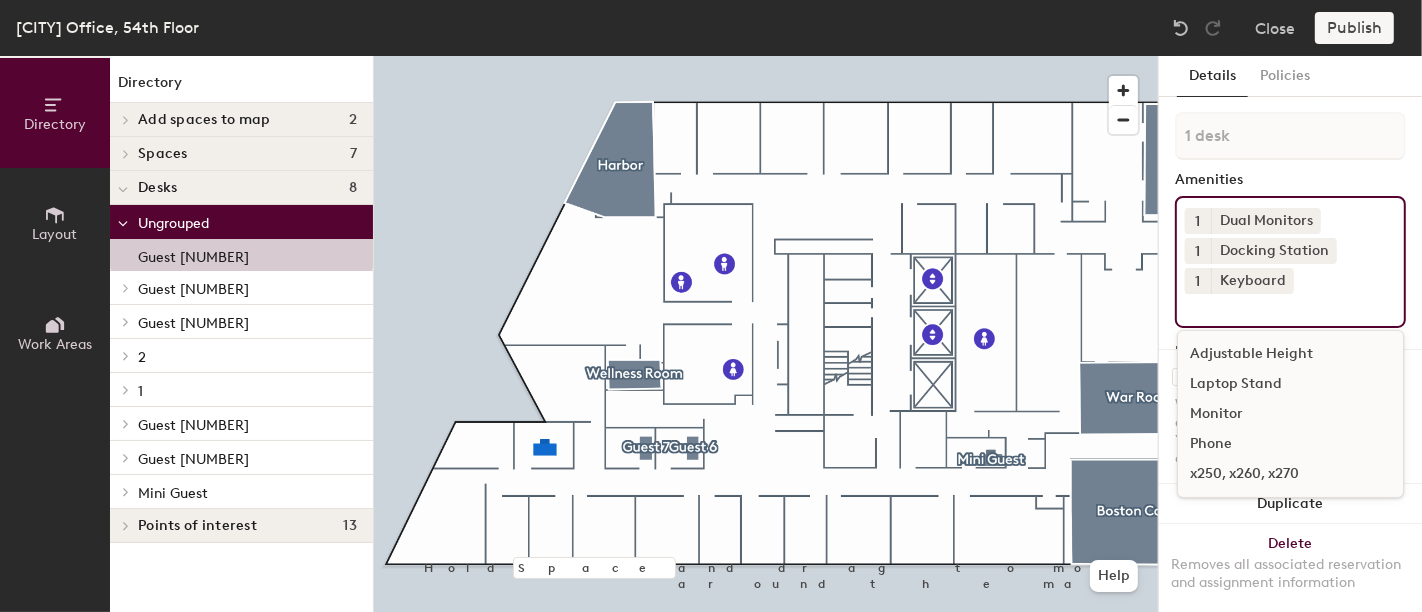 click on "Archive When a desk is archived it's not active in any user-facing features. Your organization is not billed for archived desks." 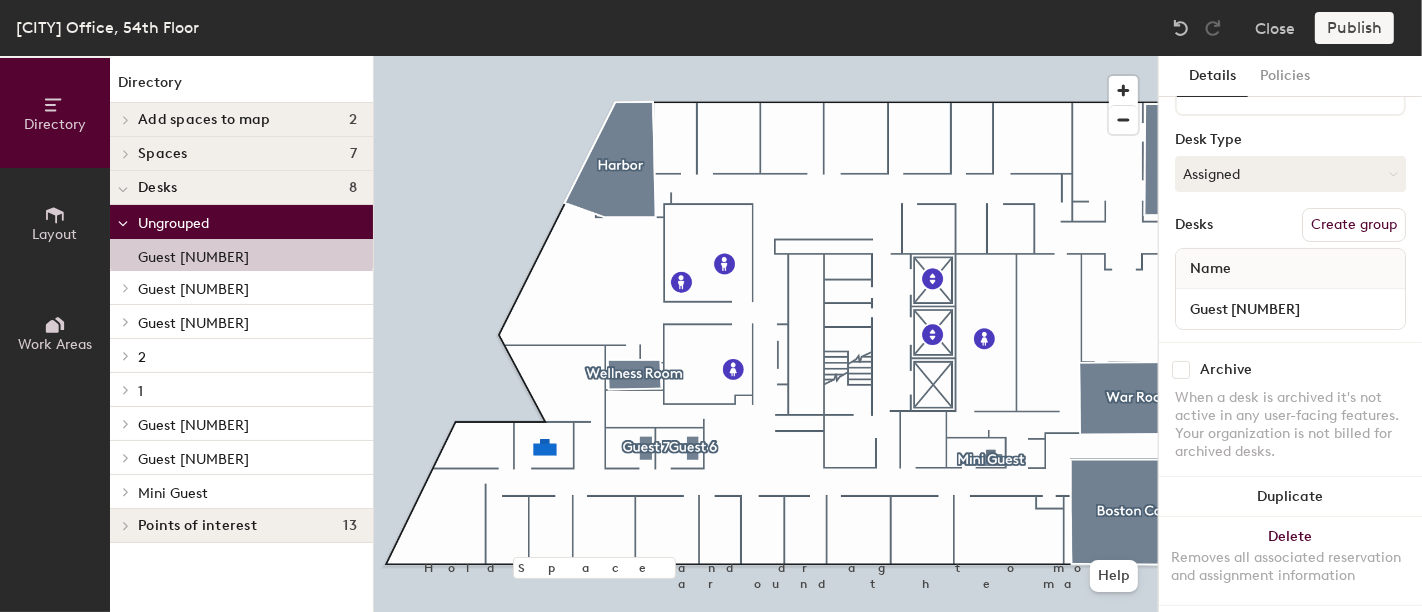 scroll, scrollTop: 235, scrollLeft: 0, axis: vertical 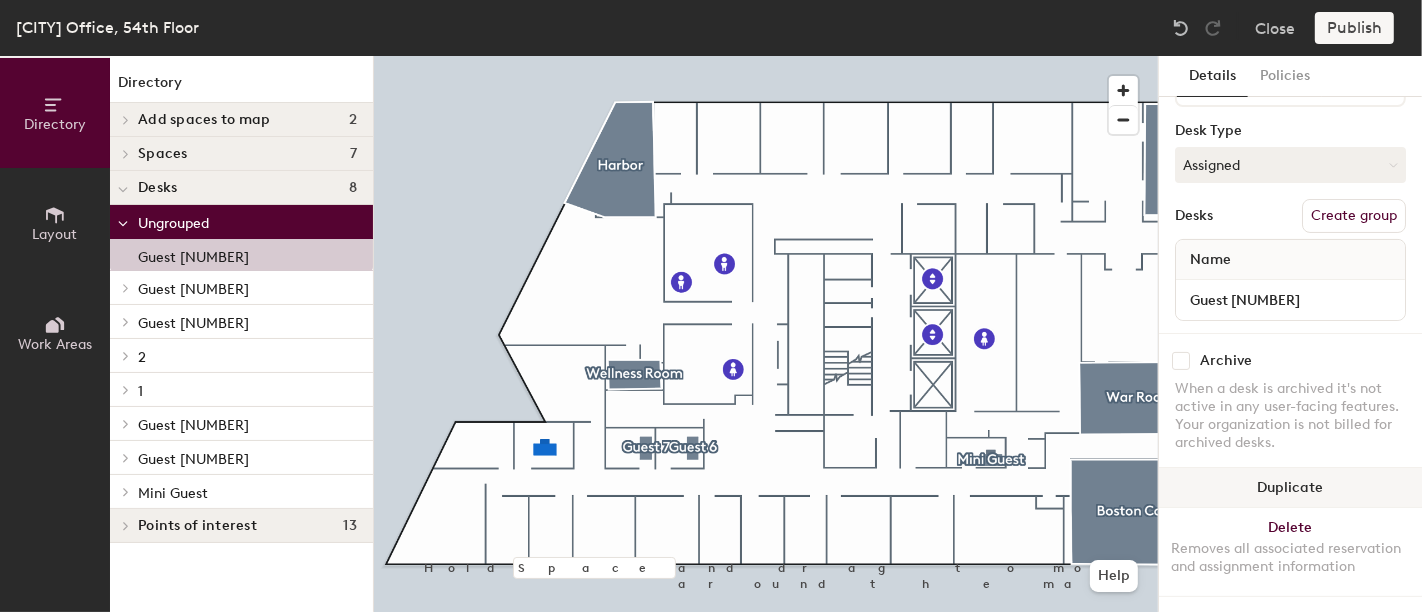 click on "Duplicate" 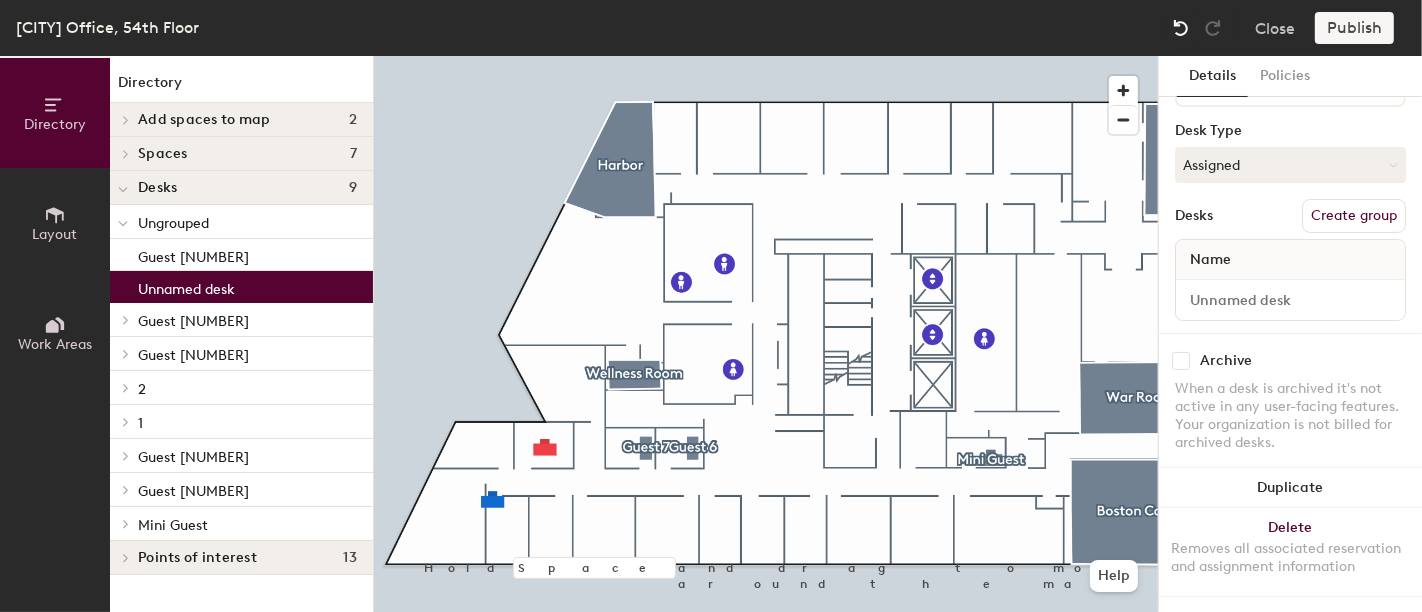 click 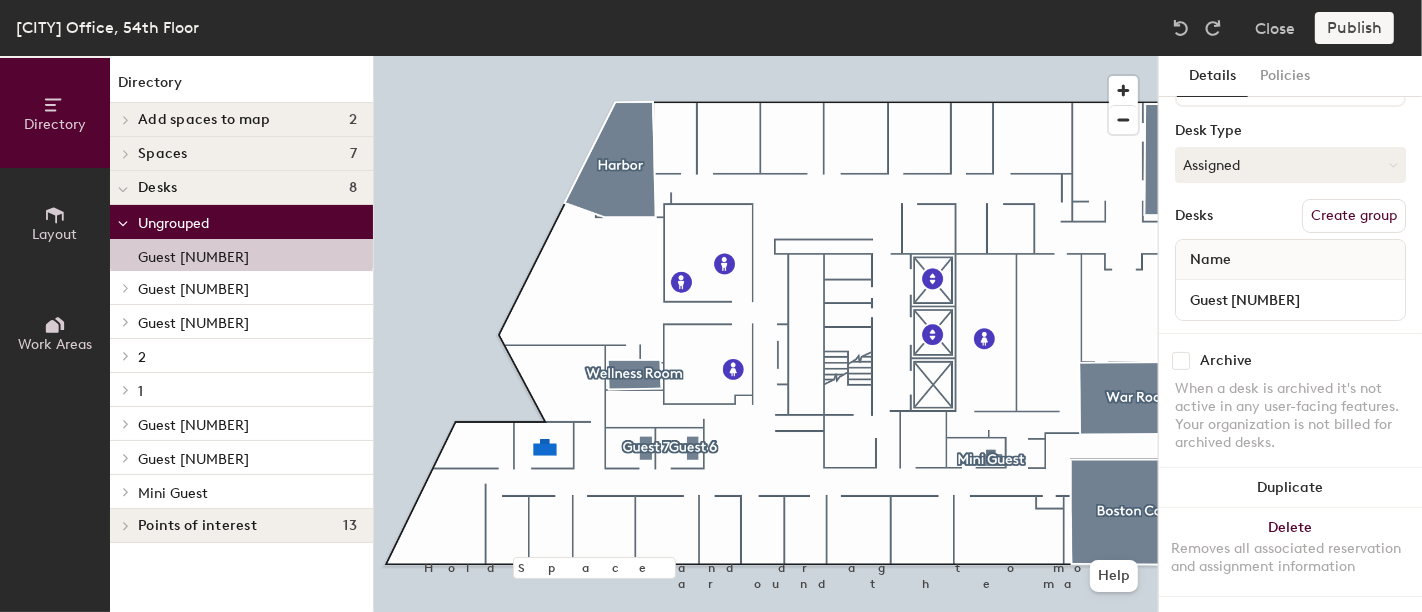 click on "Publish" 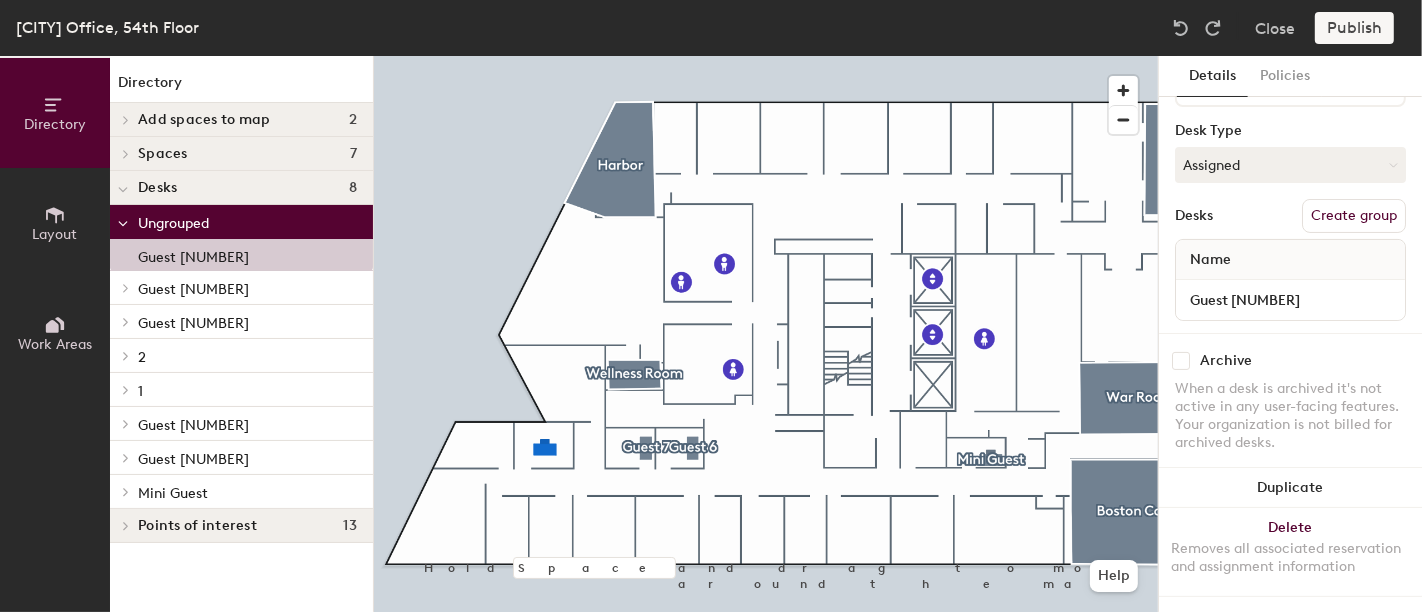 click on "Publish" 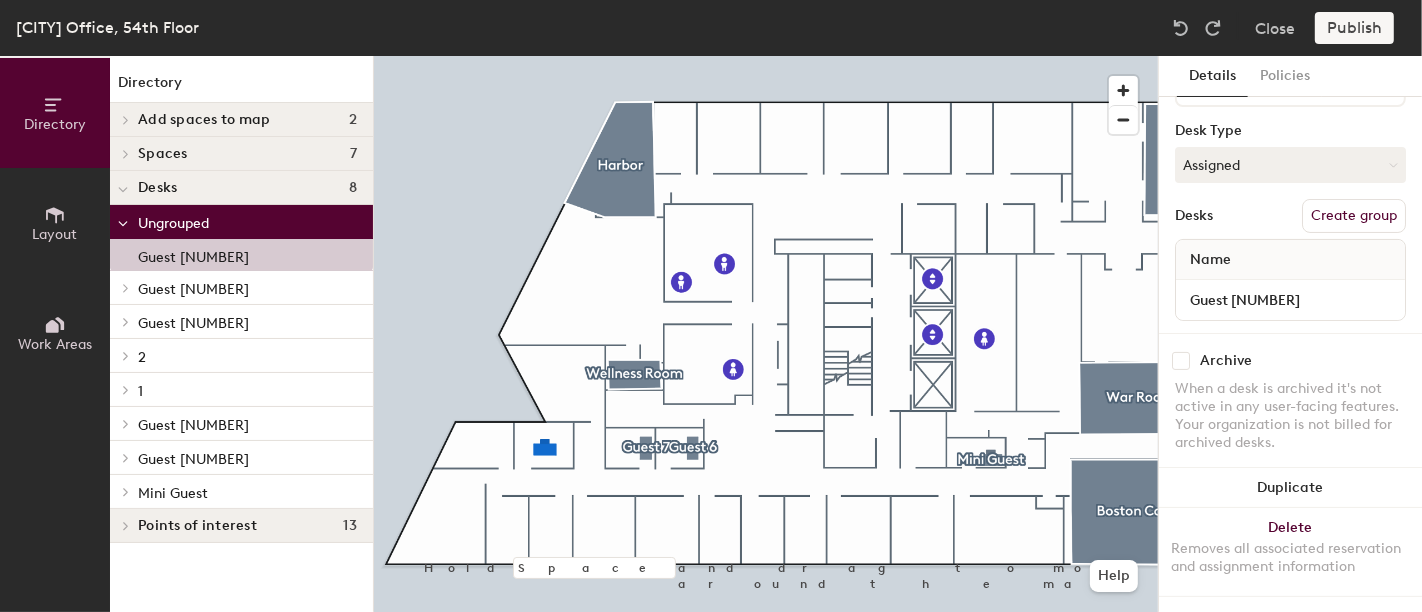 scroll, scrollTop: 0, scrollLeft: 0, axis: both 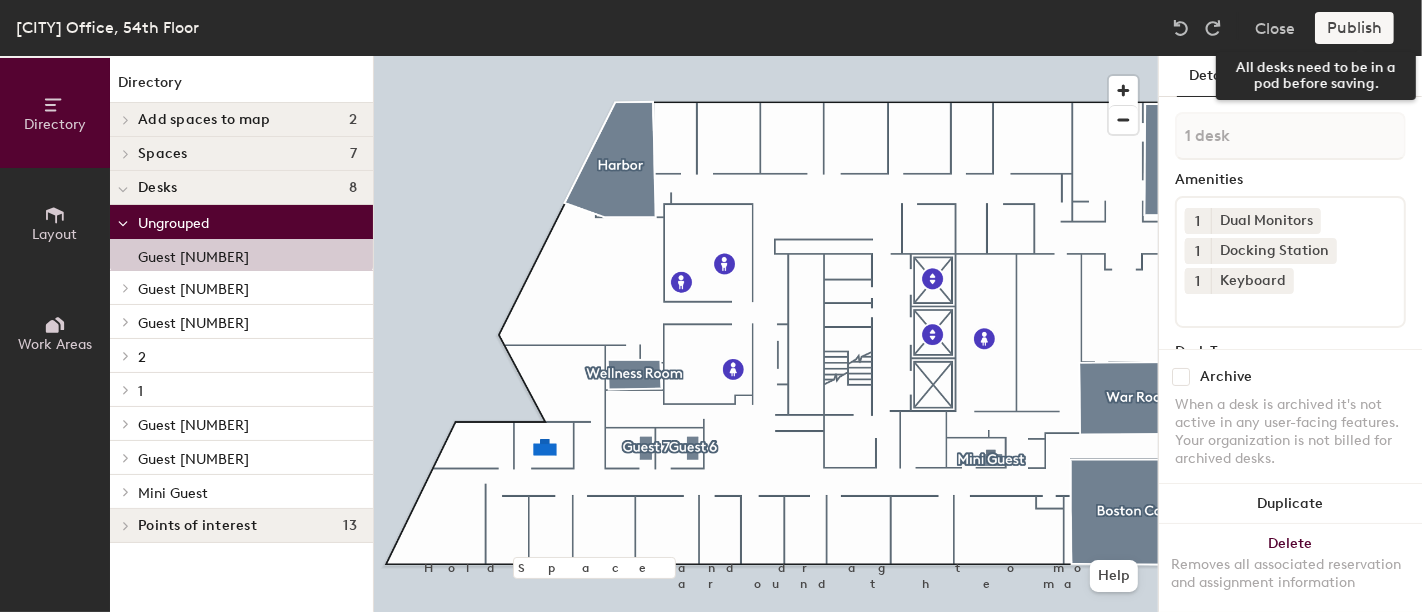 click on "Publish" 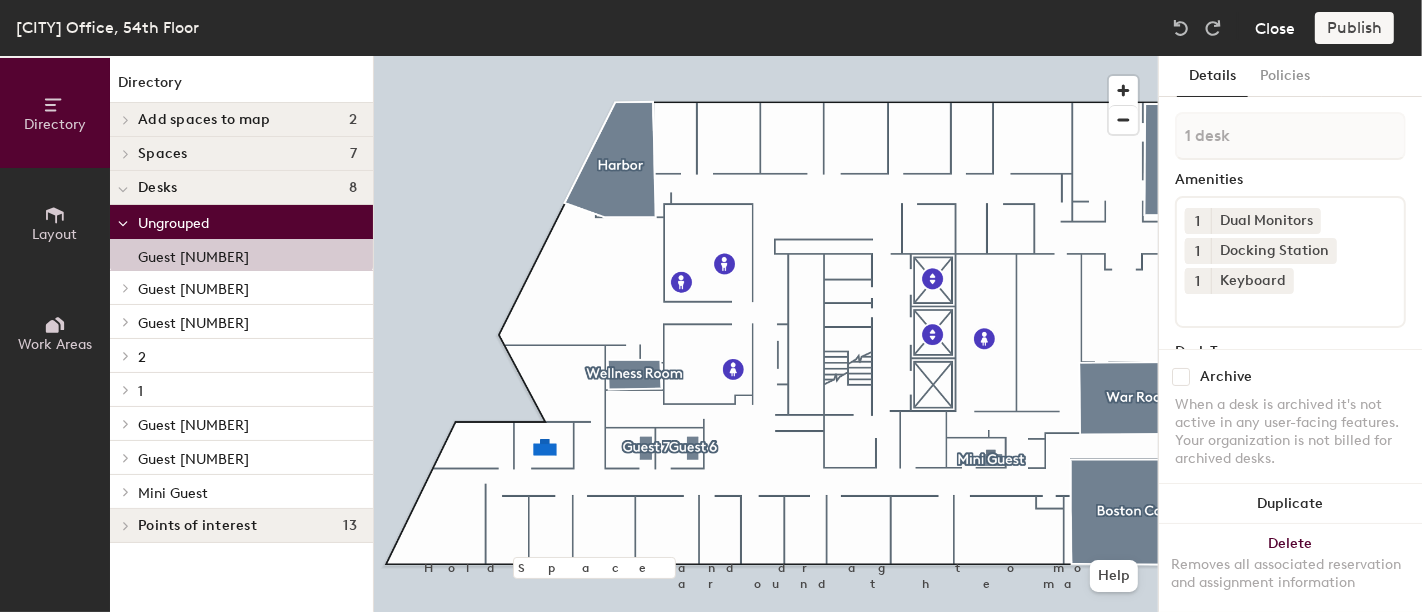 click on "Close" 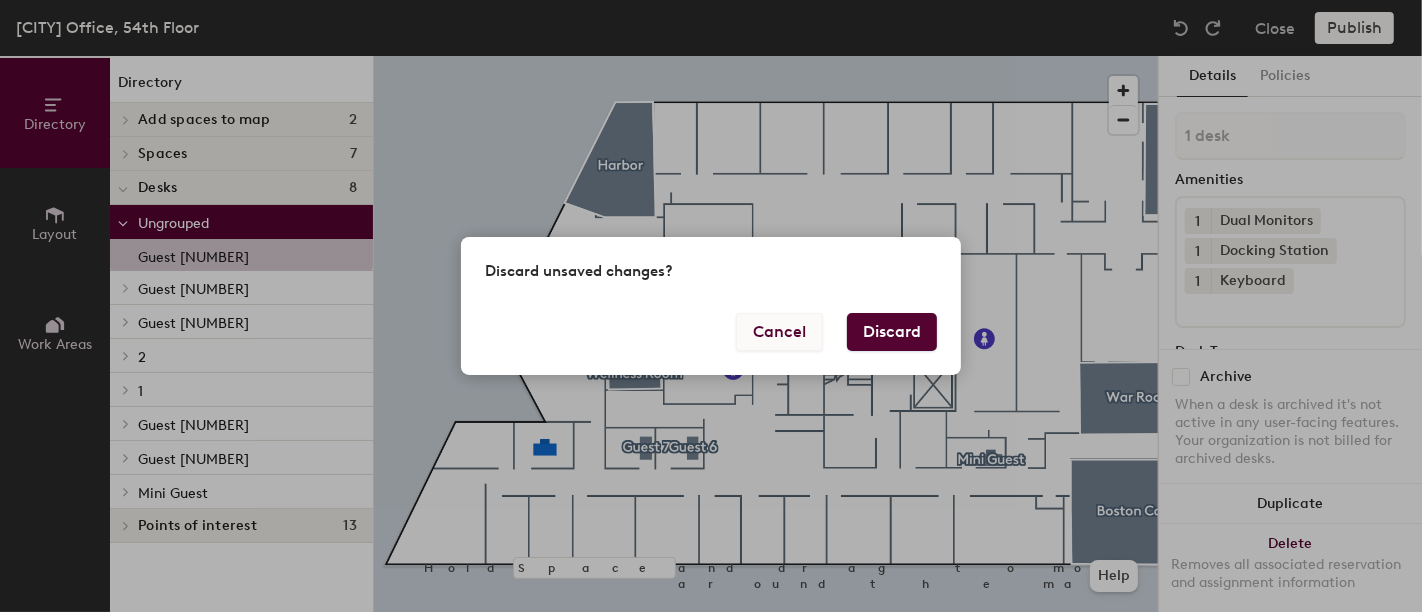 click on "Cancel" at bounding box center [779, 332] 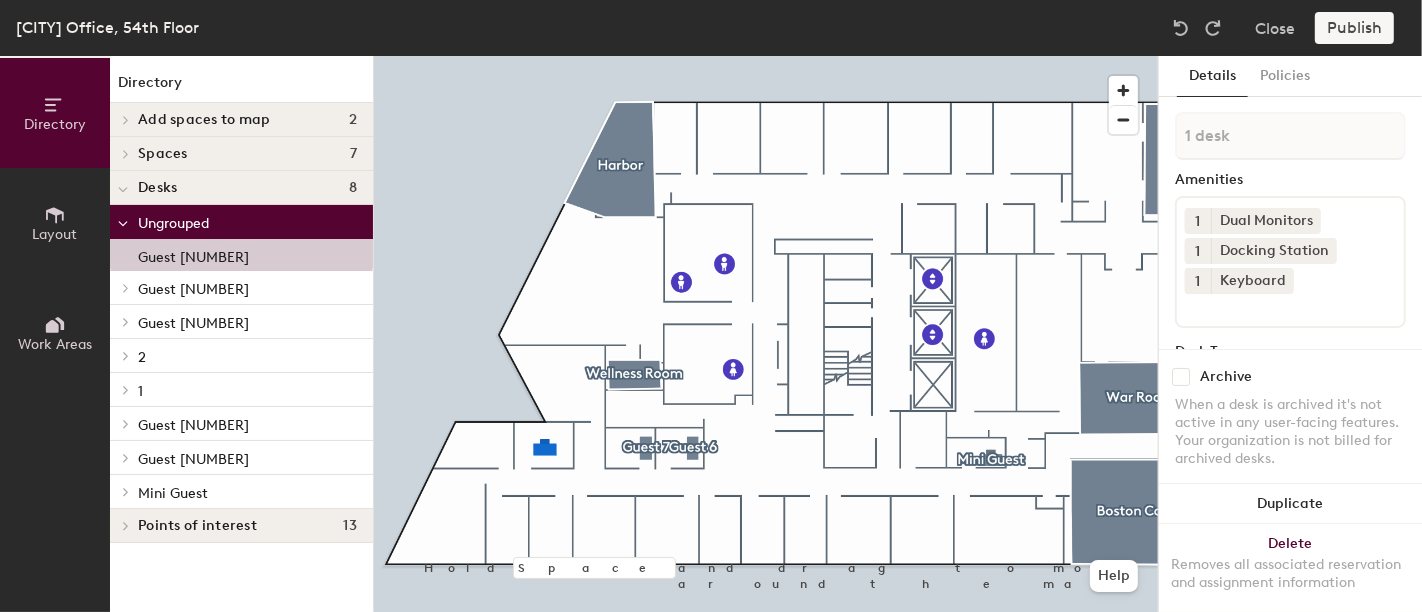 click on "Guest [NUMBER]" 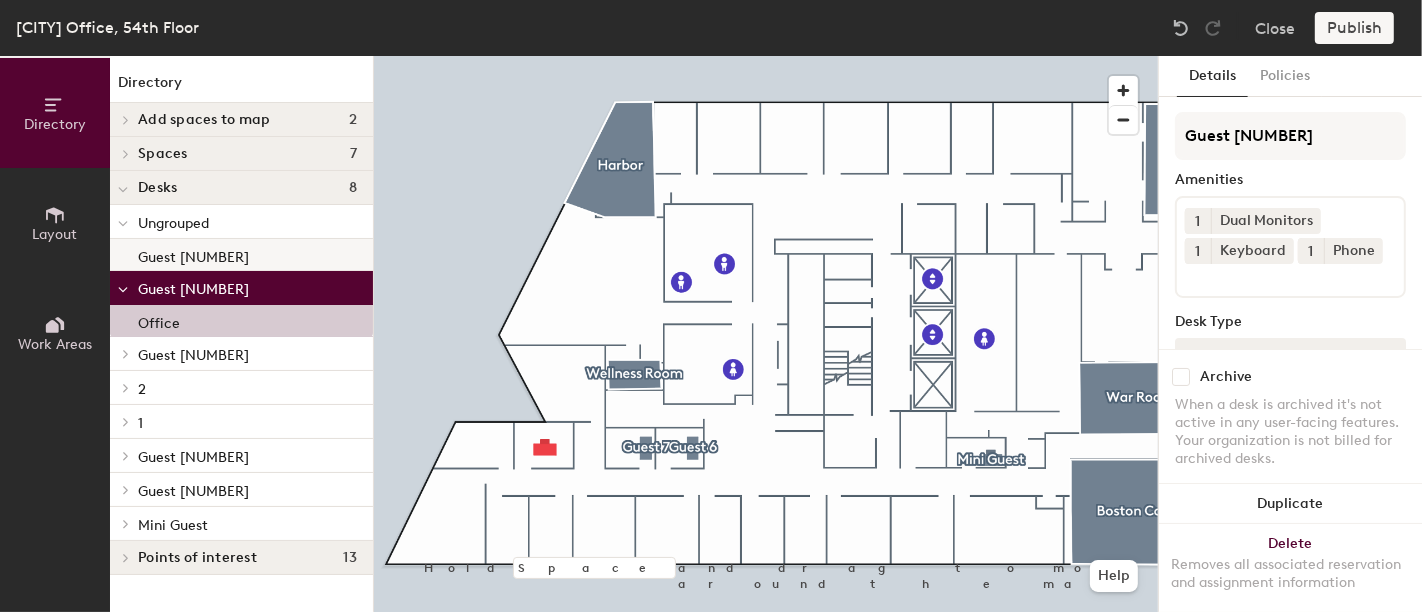 click on "Guest [NUMBER]" 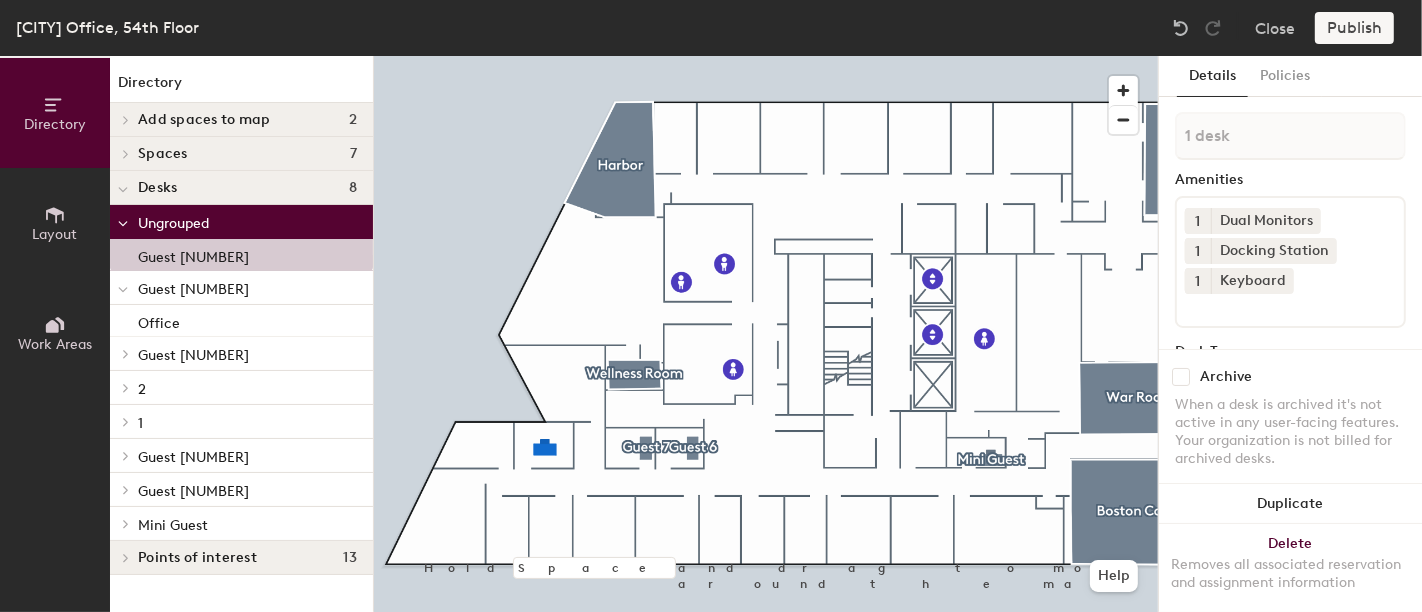 drag, startPoint x: 137, startPoint y: 246, endPoint x: 181, endPoint y: 173, distance: 85.23497 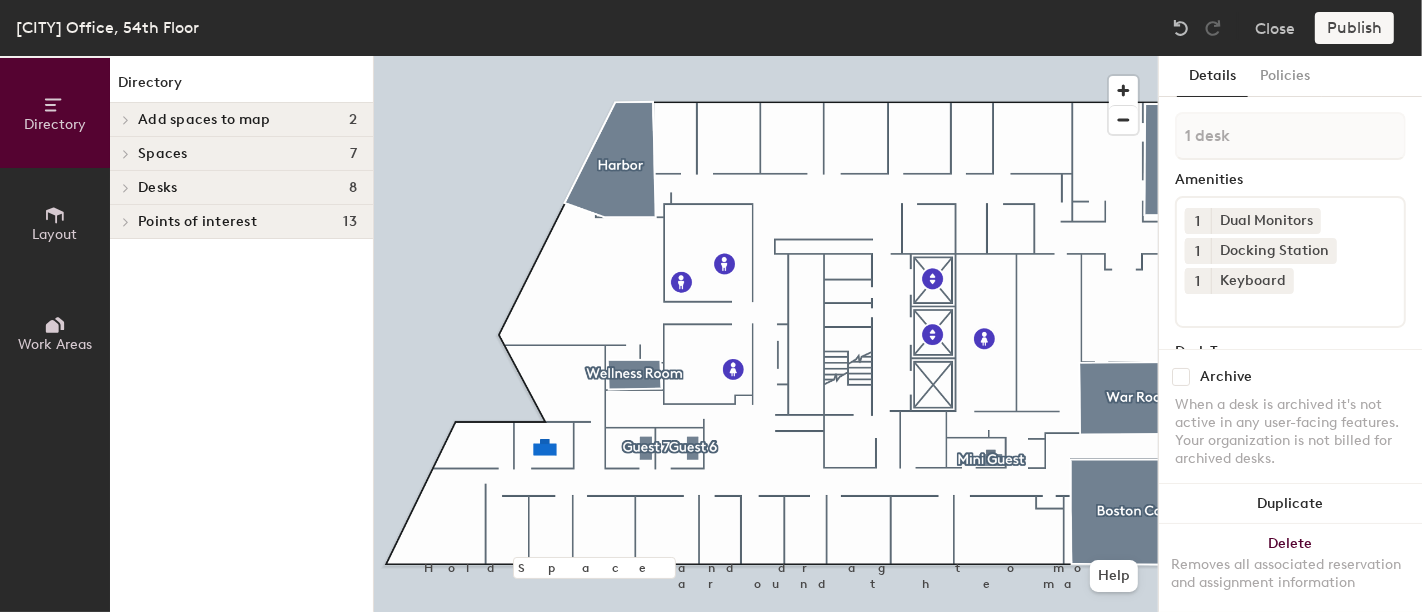 click on "Desks 8" 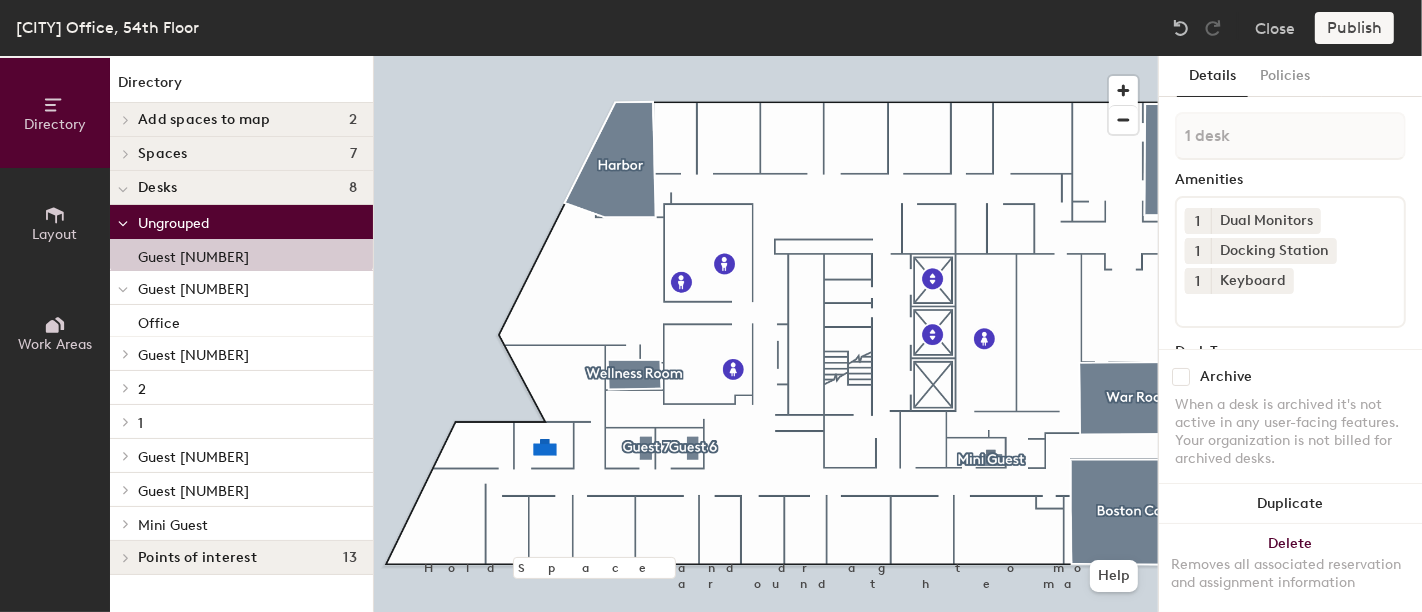 click on "Desks 8" 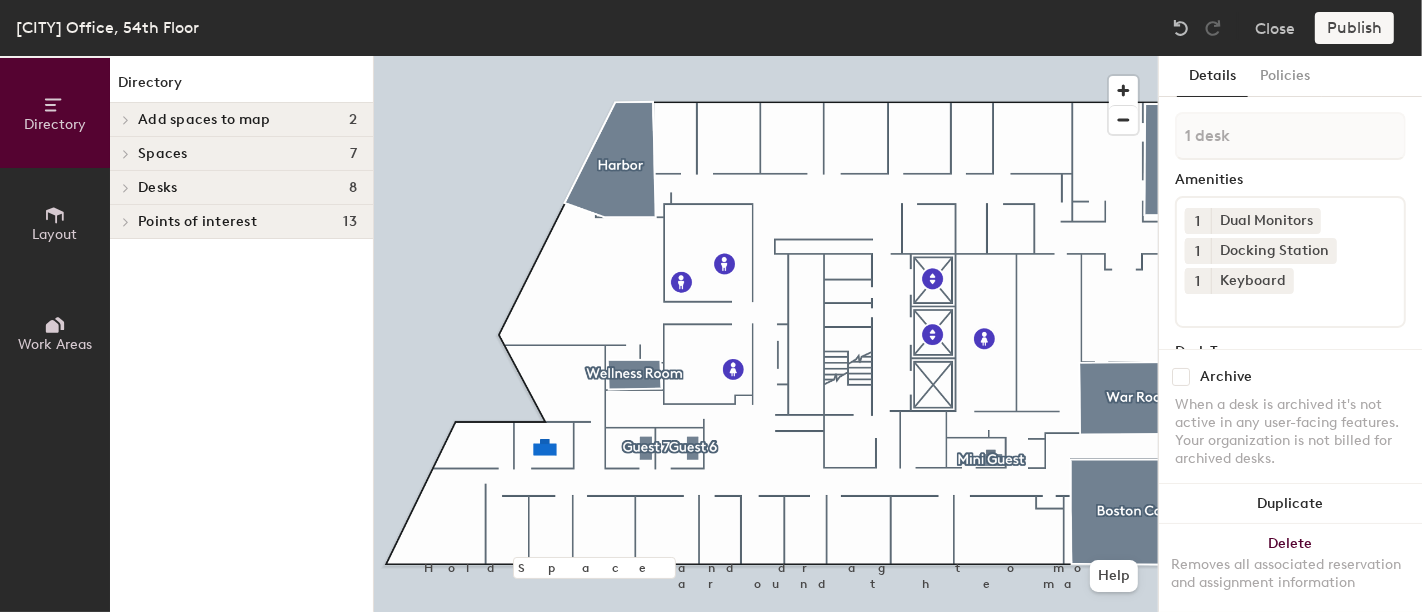 click on "Spaces 7" 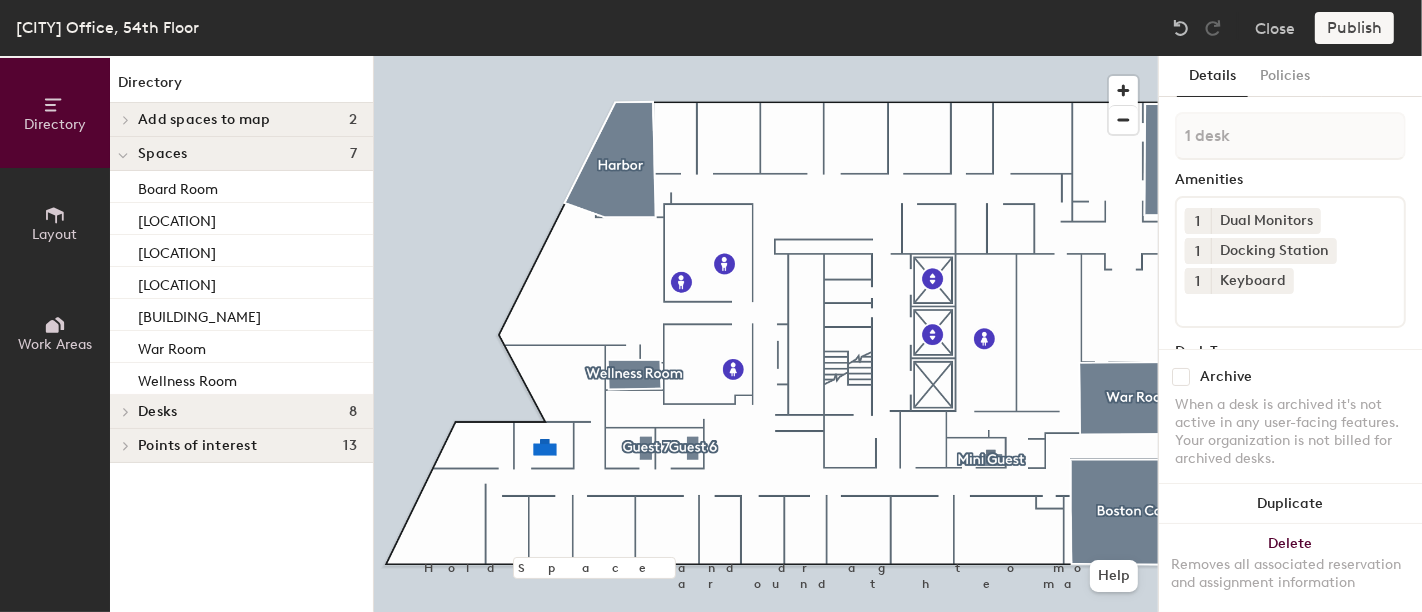 click on "Spaces 7" 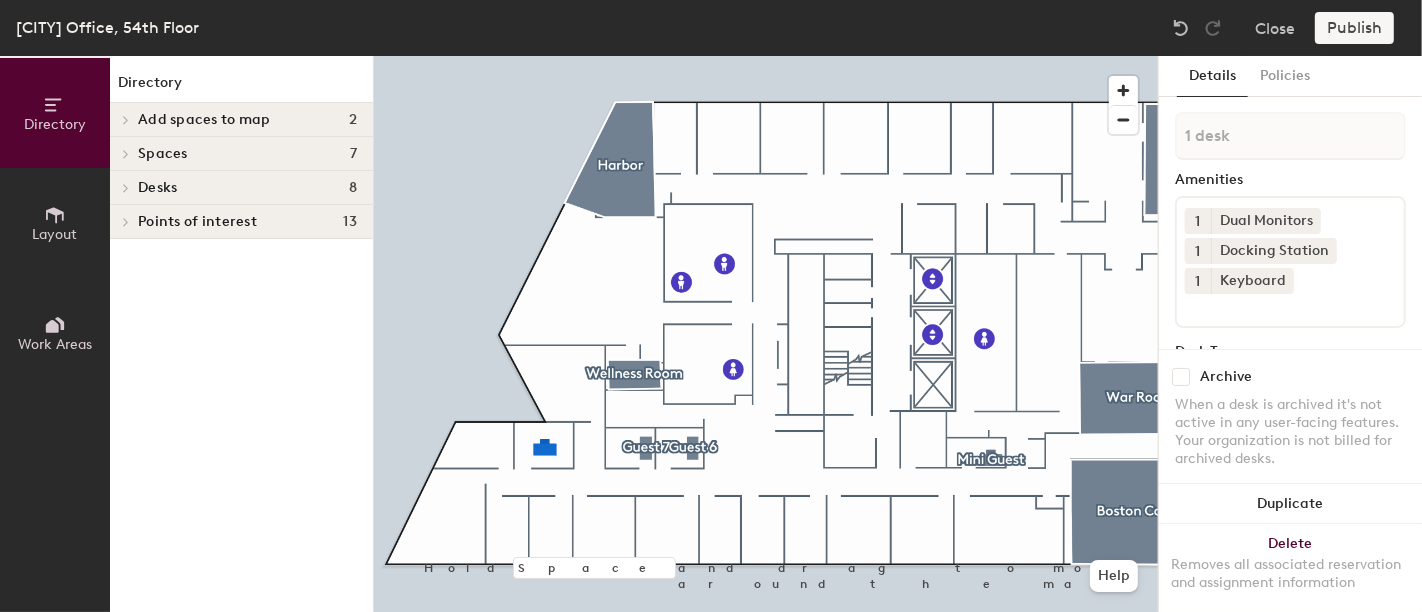 click on "Add spaces to map 2" 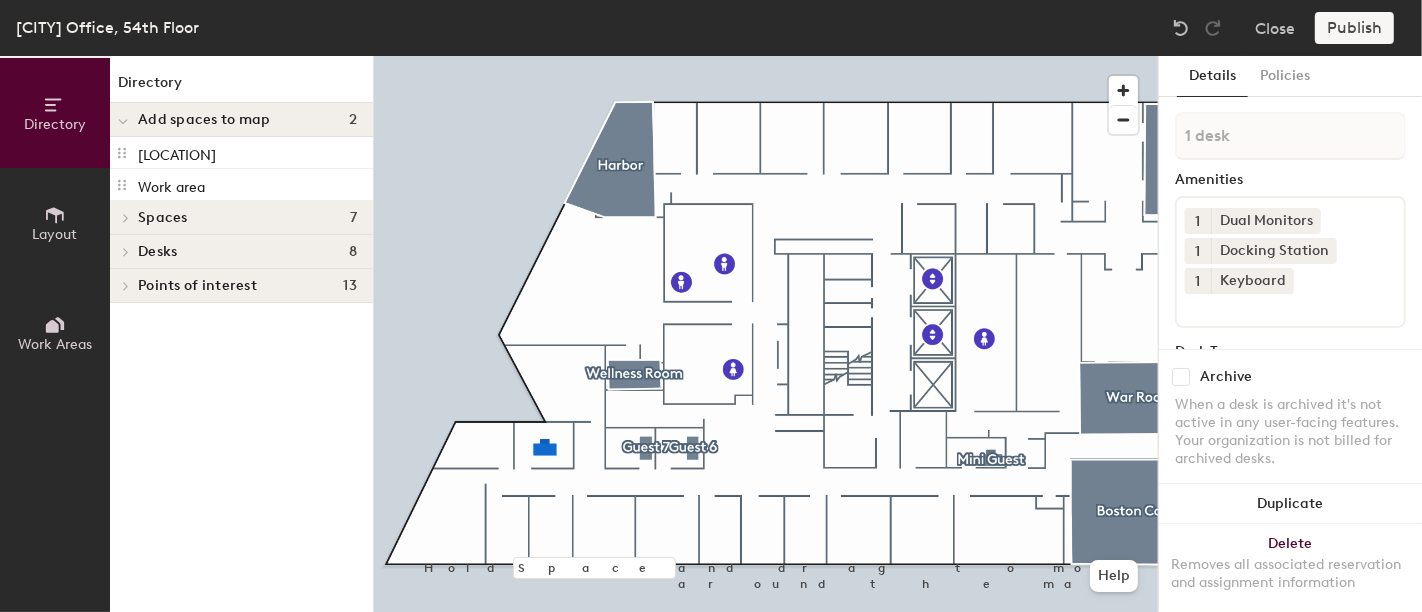 click on "Add spaces to map 2" 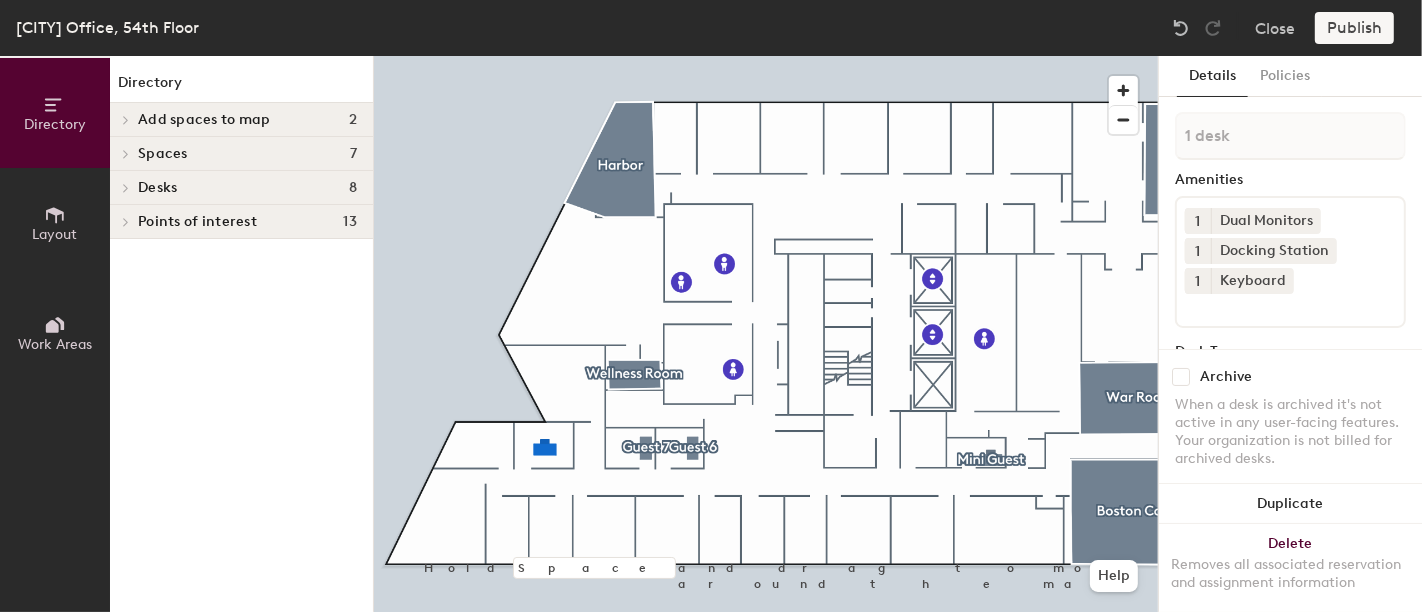 click on "Add spaces to map" 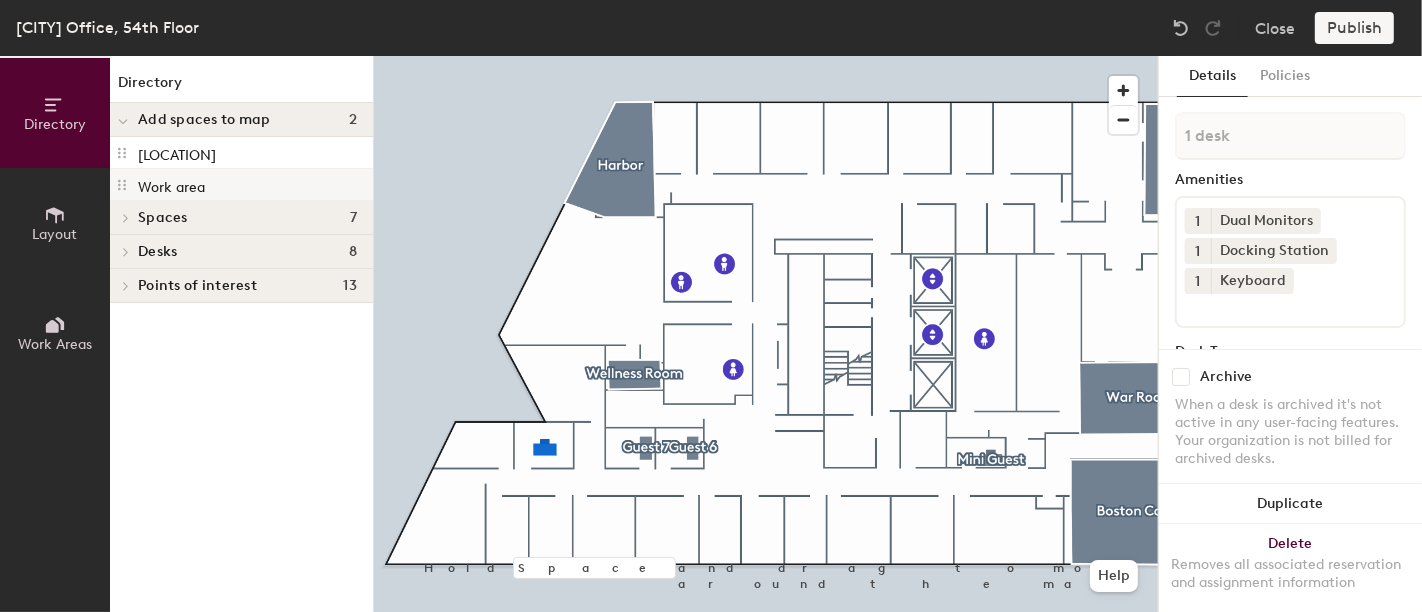 click on "Work area" 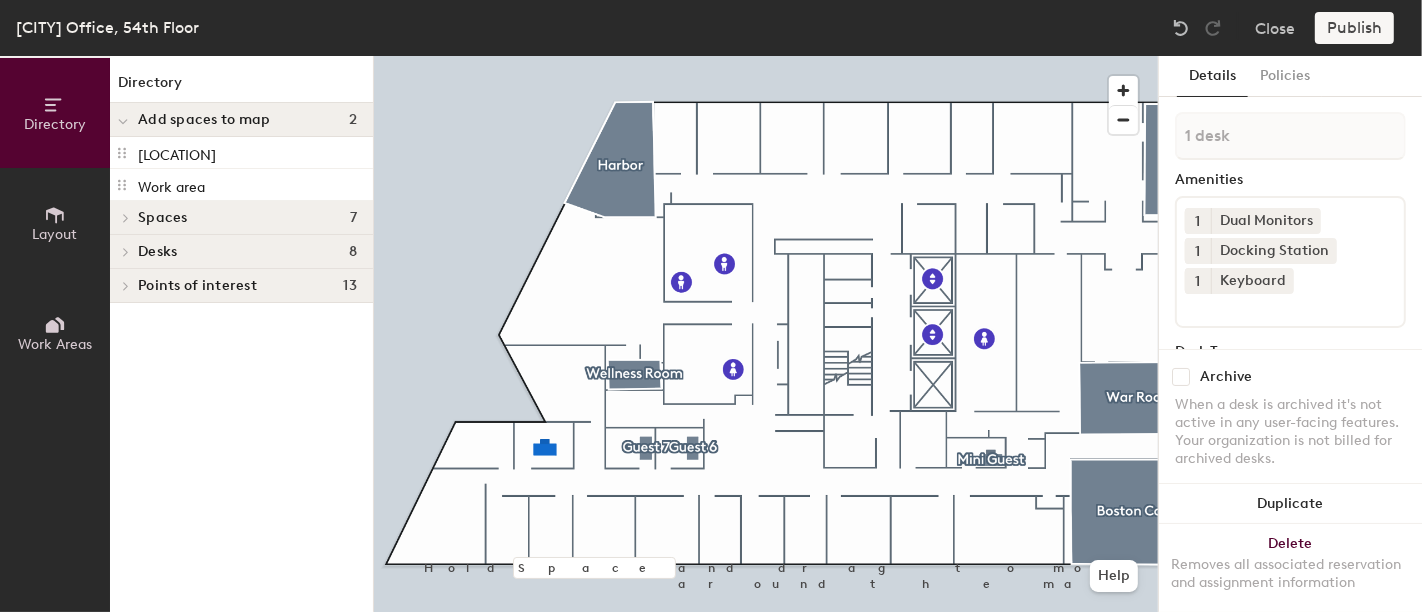 click on "Points of interest" 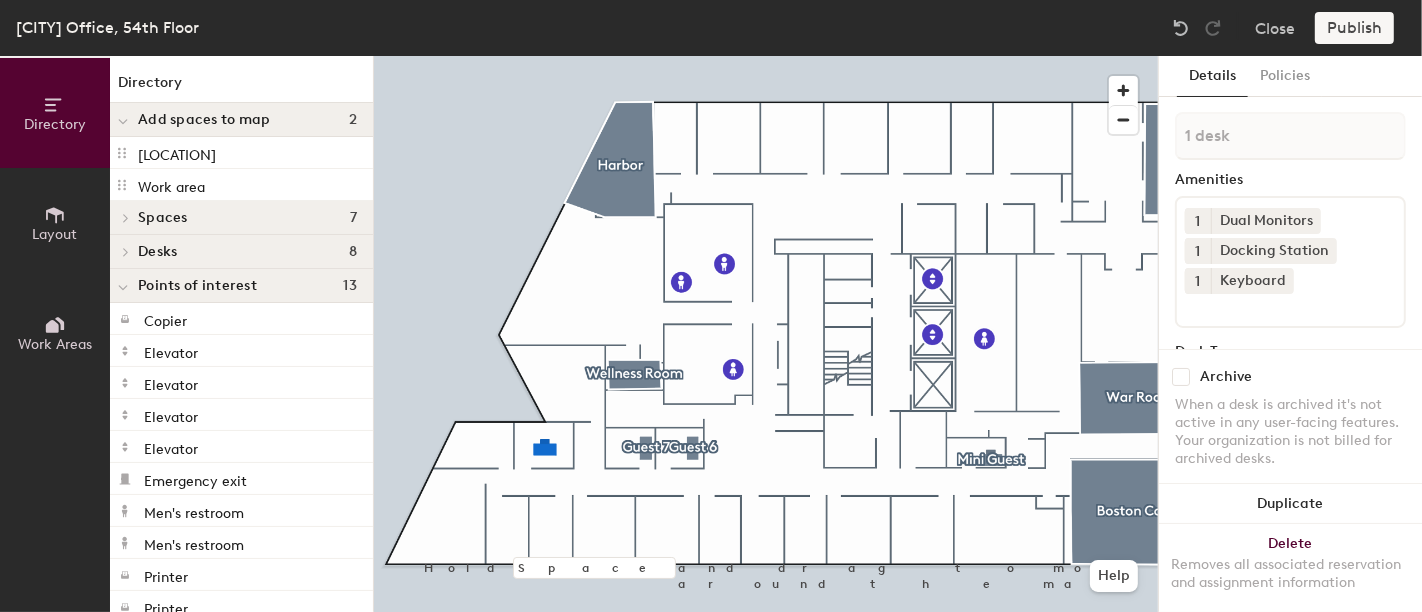 click on "Desks 8" 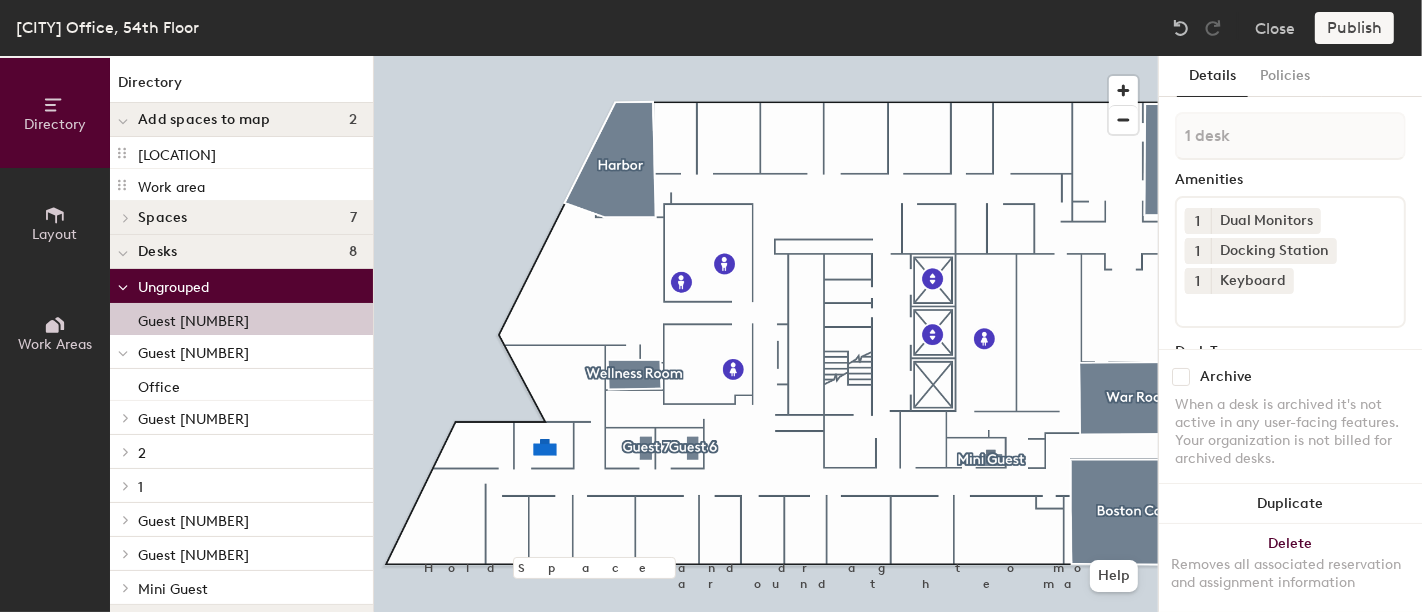 click on "Guest [NUMBER]" 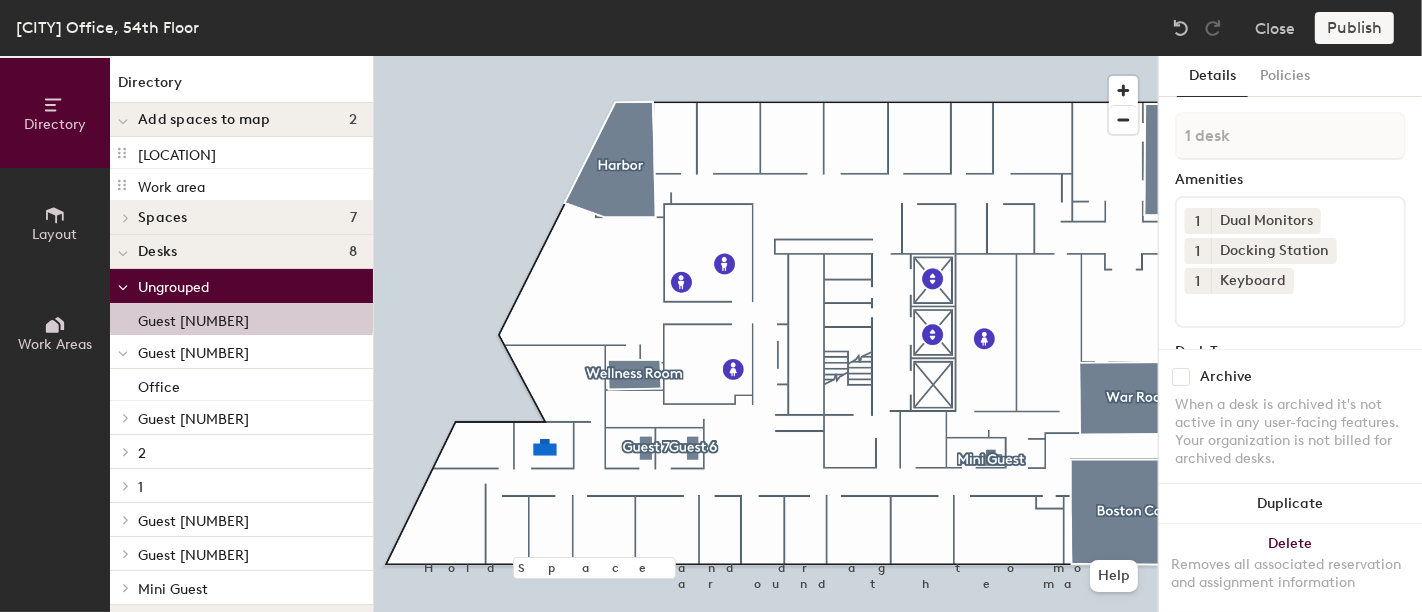 click on "Guest [NUMBER]" 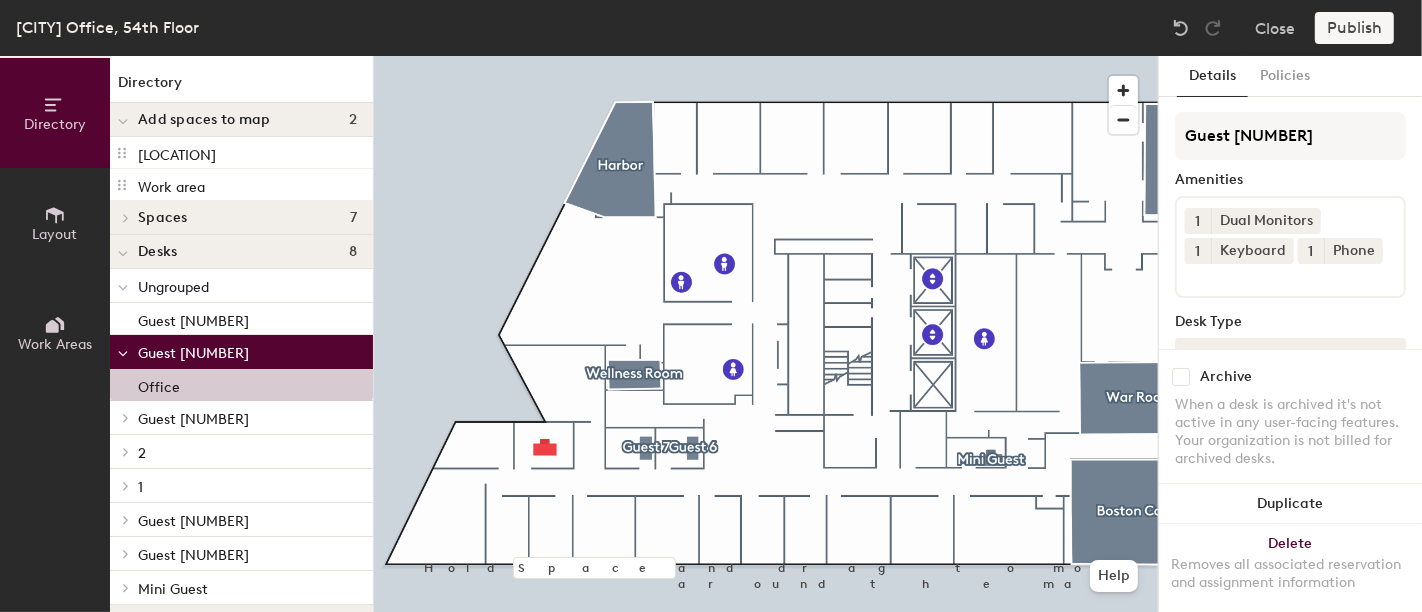 drag, startPoint x: 180, startPoint y: 343, endPoint x: 180, endPoint y: 414, distance: 71 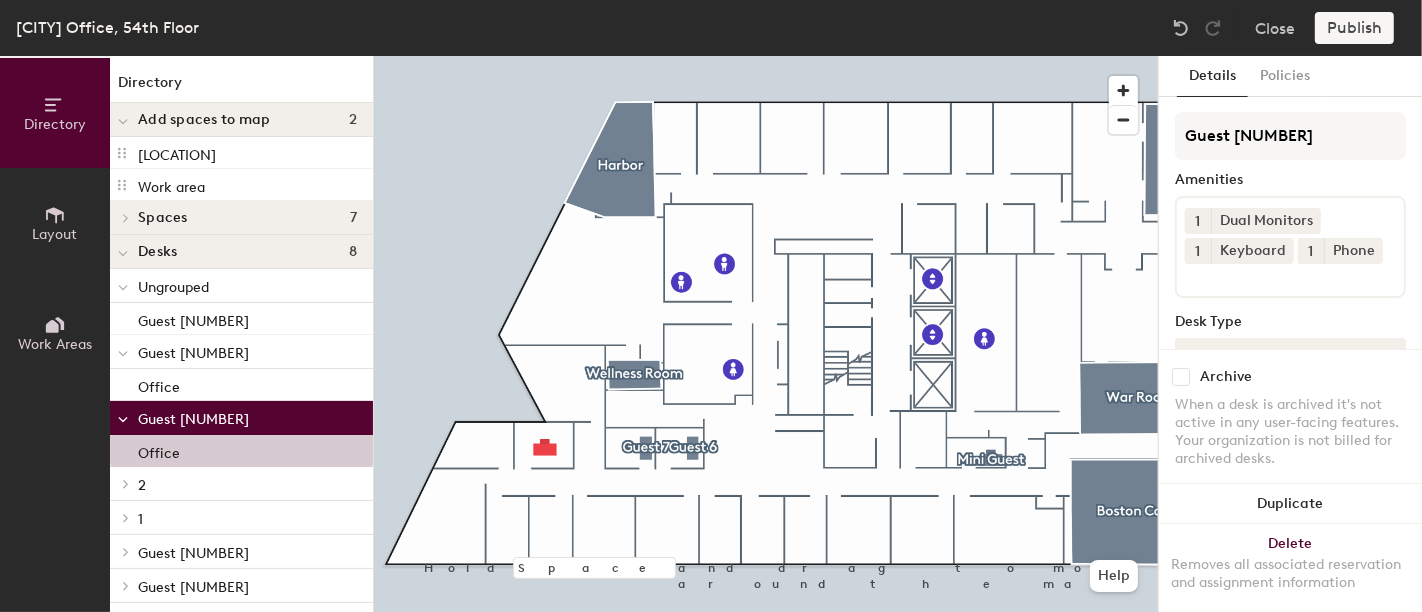 click on "Ungrouped" 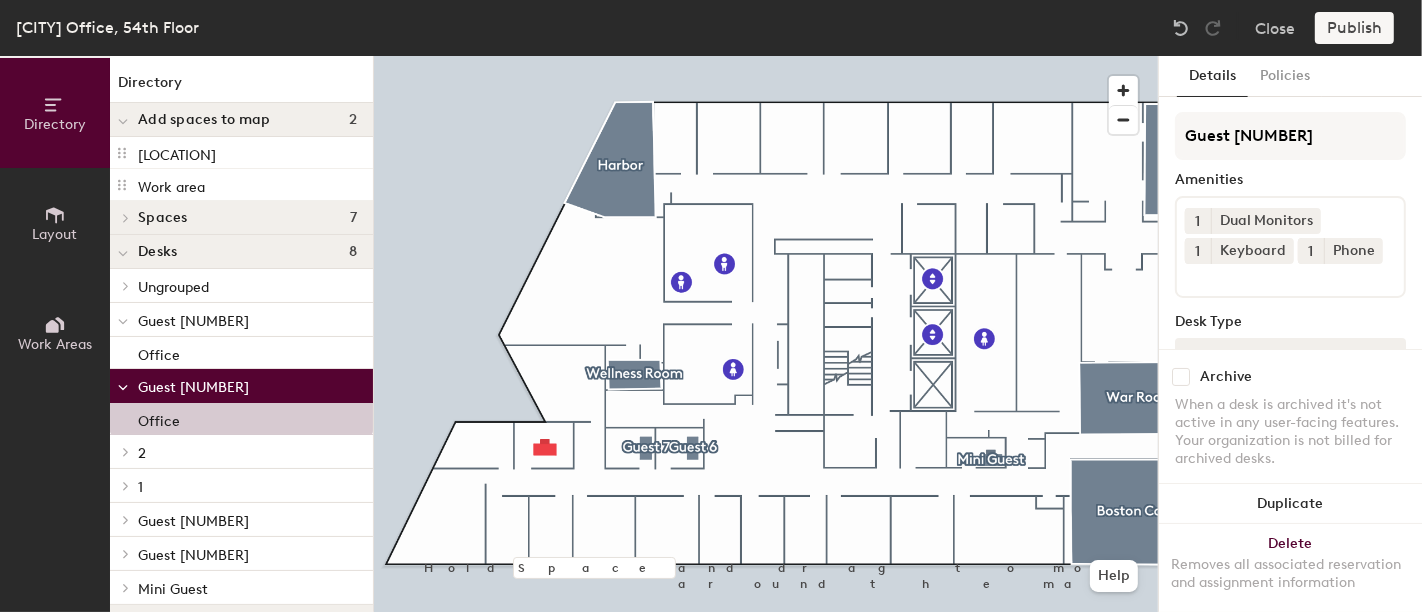 click on "Ungrouped" 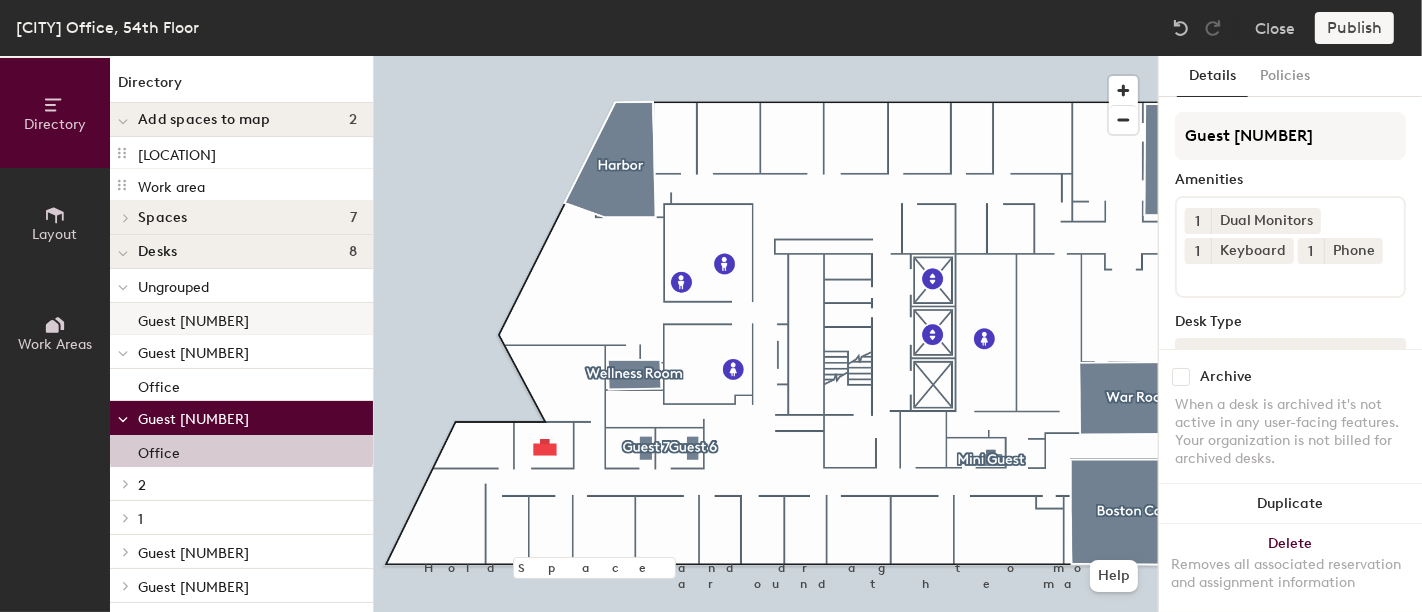 click on "Guest [NUMBER]" 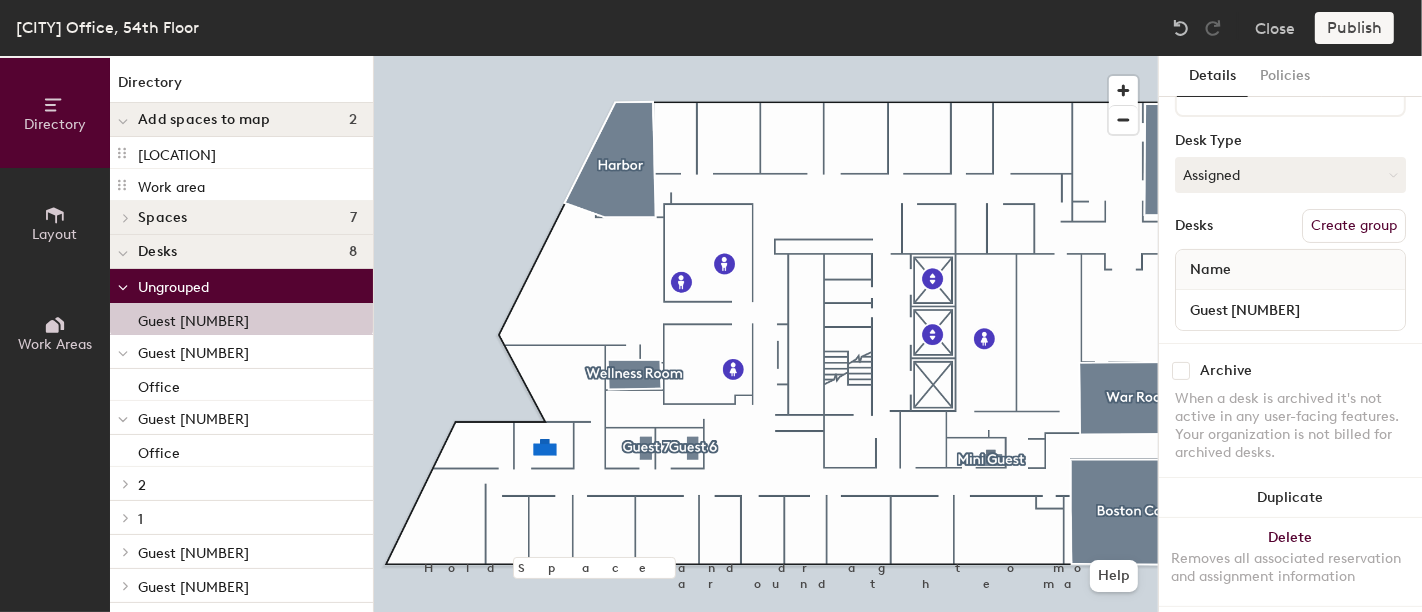 scroll, scrollTop: 235, scrollLeft: 0, axis: vertical 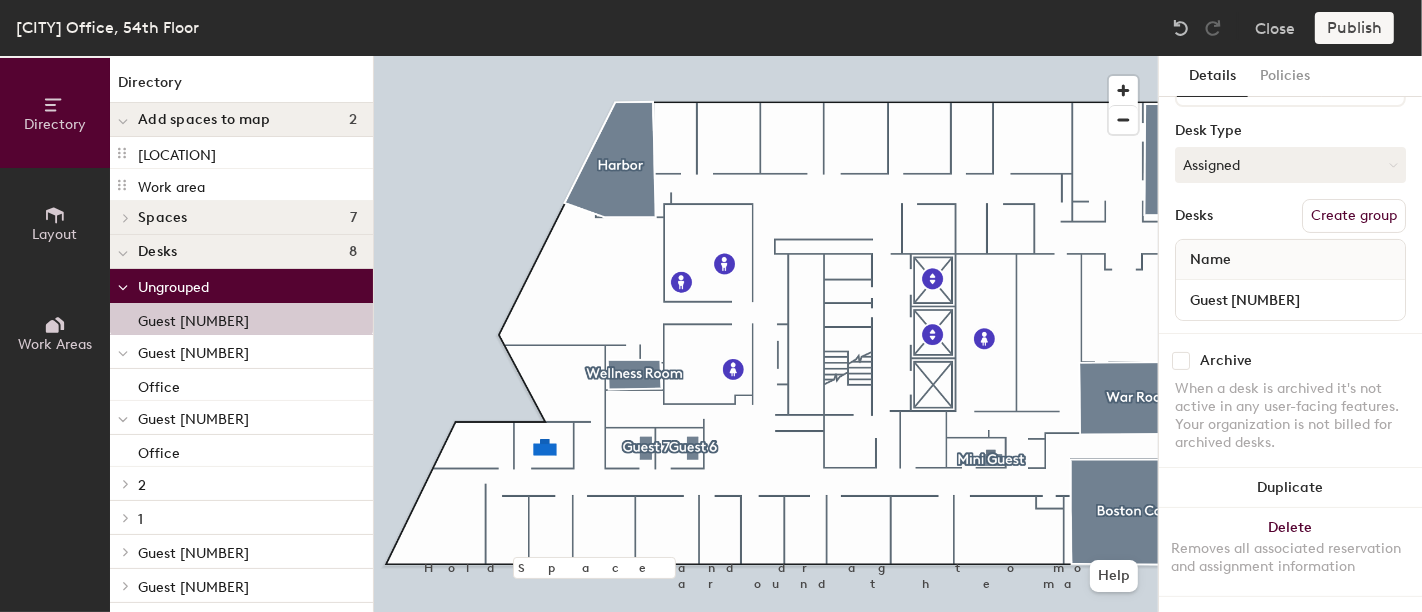 click on "Create group" 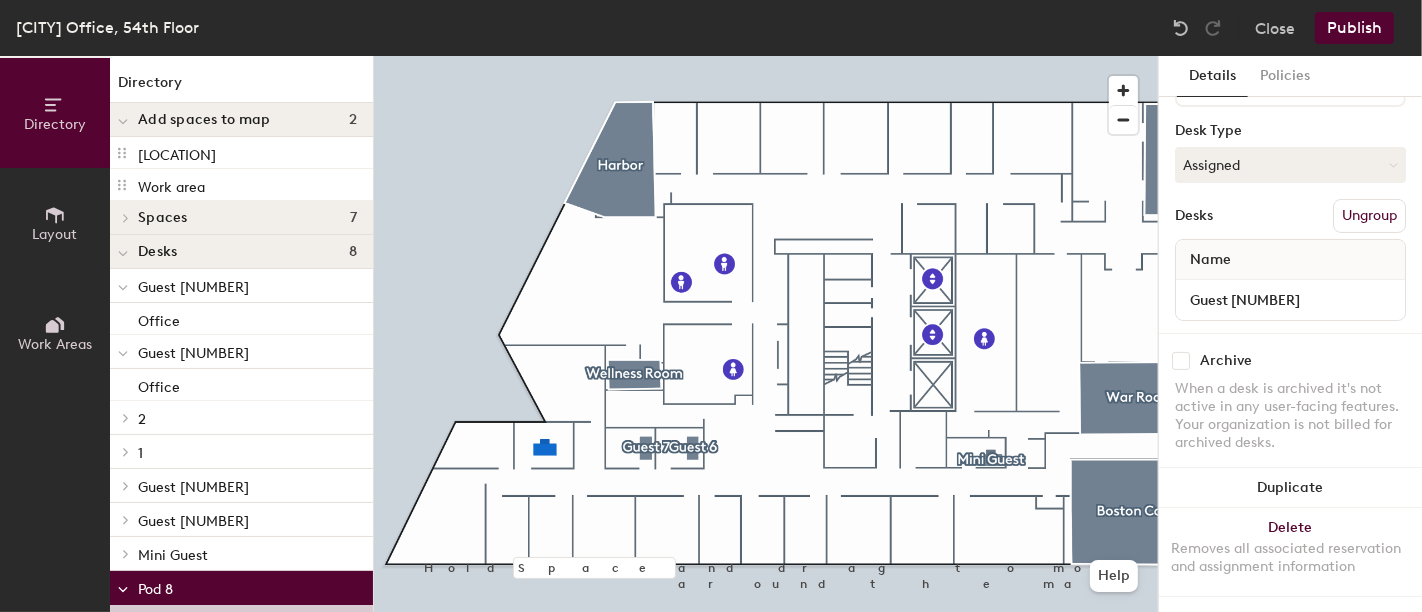 scroll, scrollTop: 0, scrollLeft: 0, axis: both 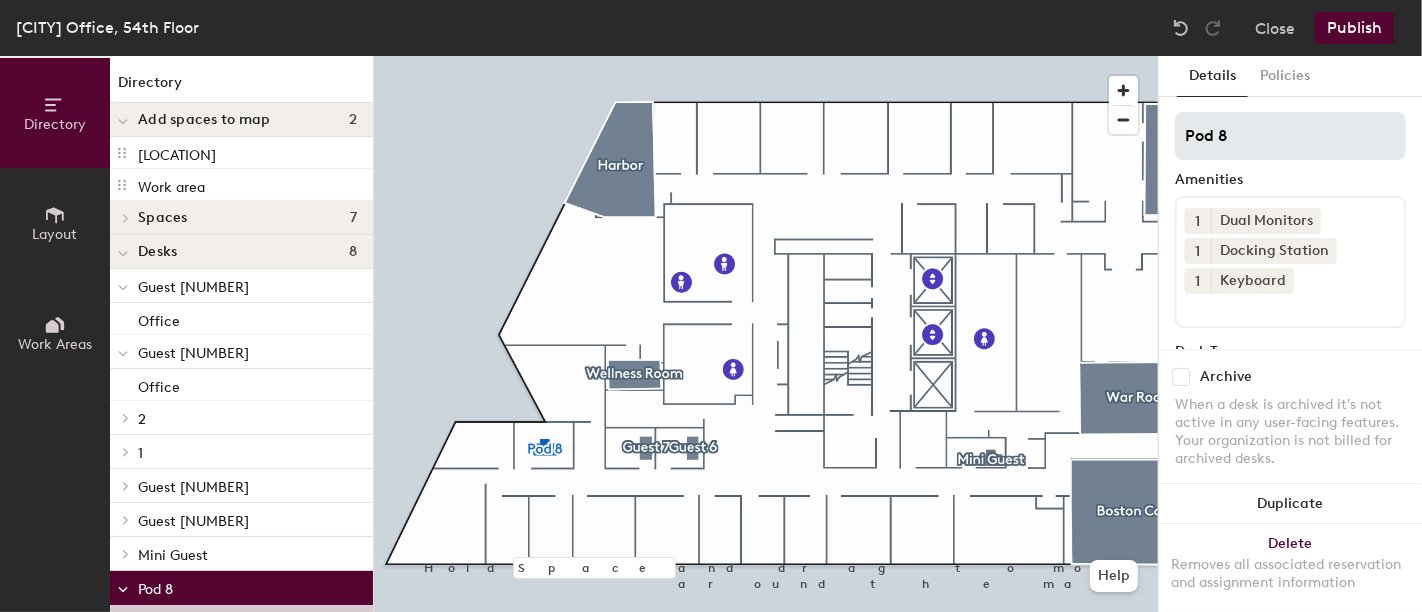 click on "Pod 8" 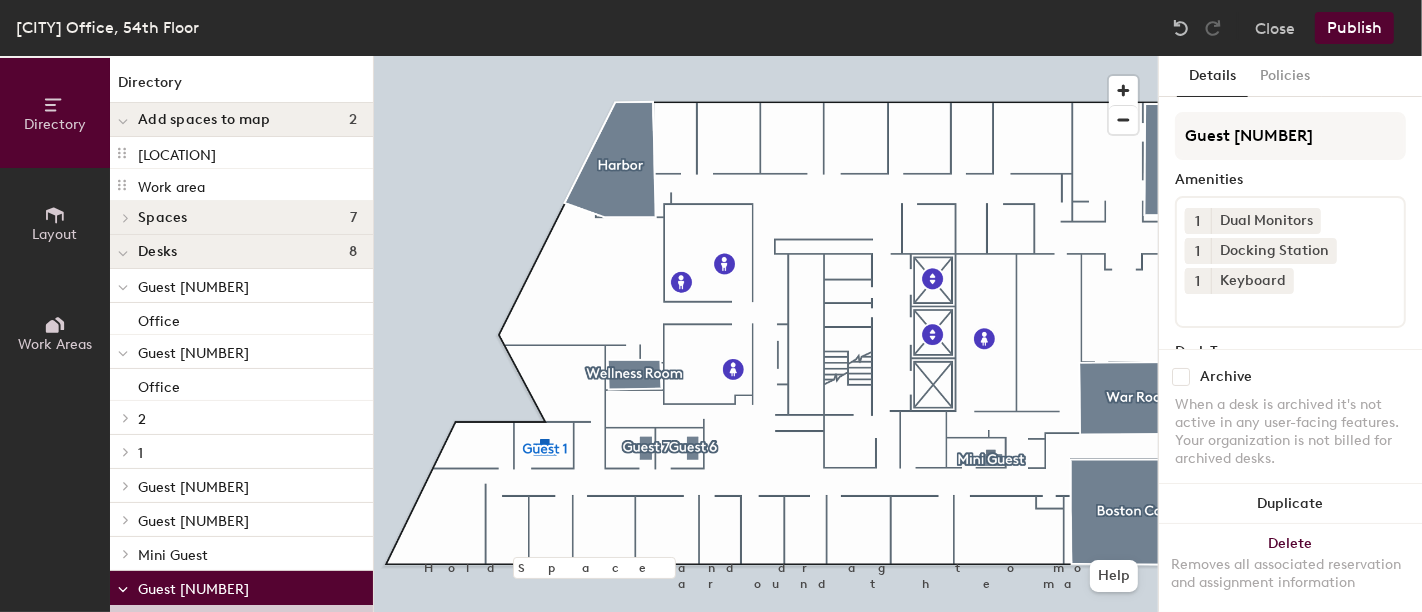 type on "Guest [NUMBER]" 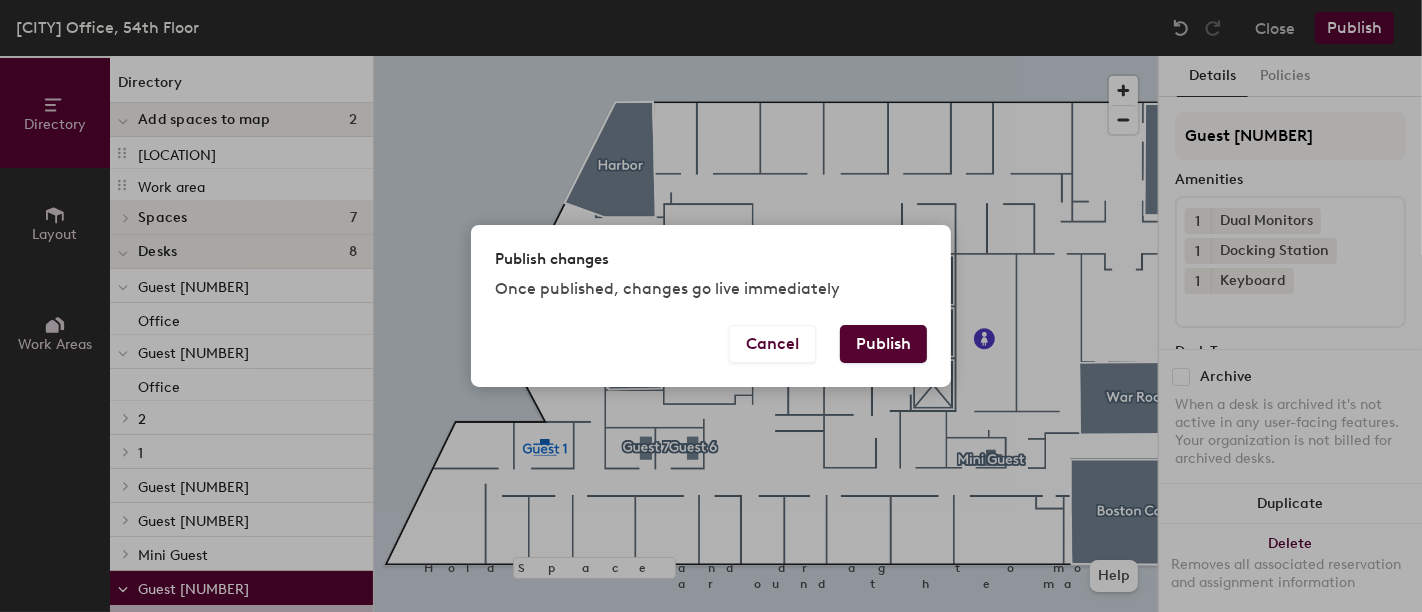 click on "Publish" at bounding box center [883, 344] 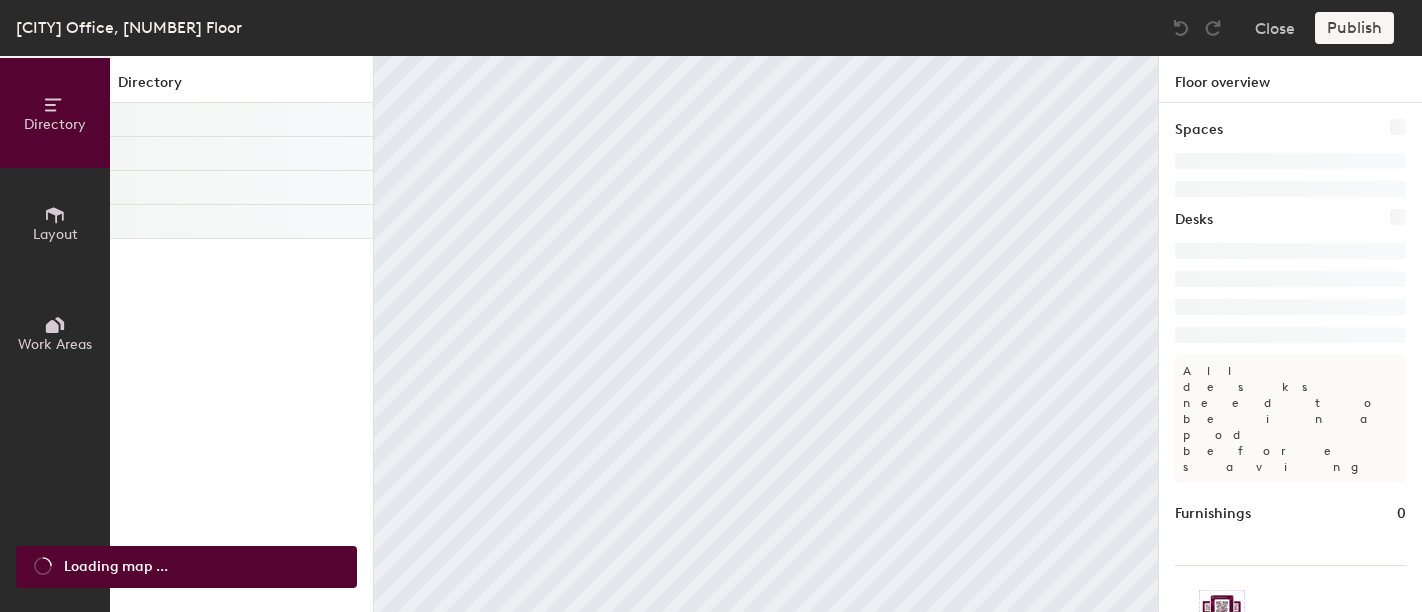 scroll, scrollTop: 0, scrollLeft: 0, axis: both 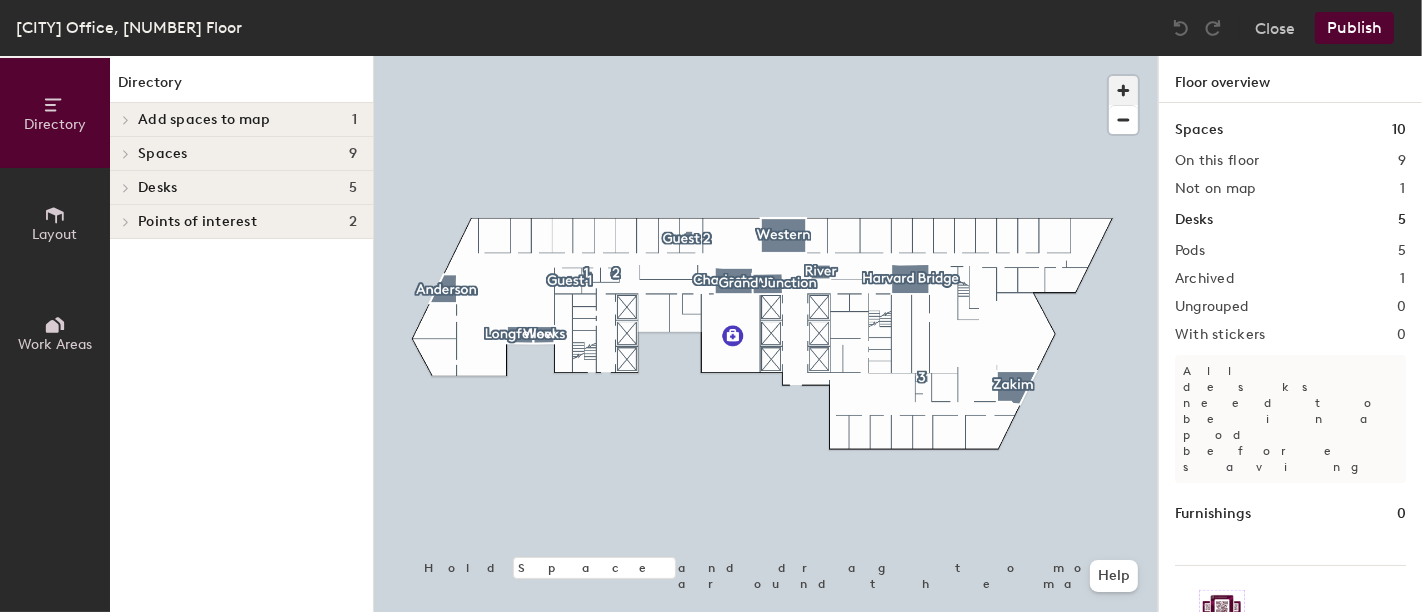 click 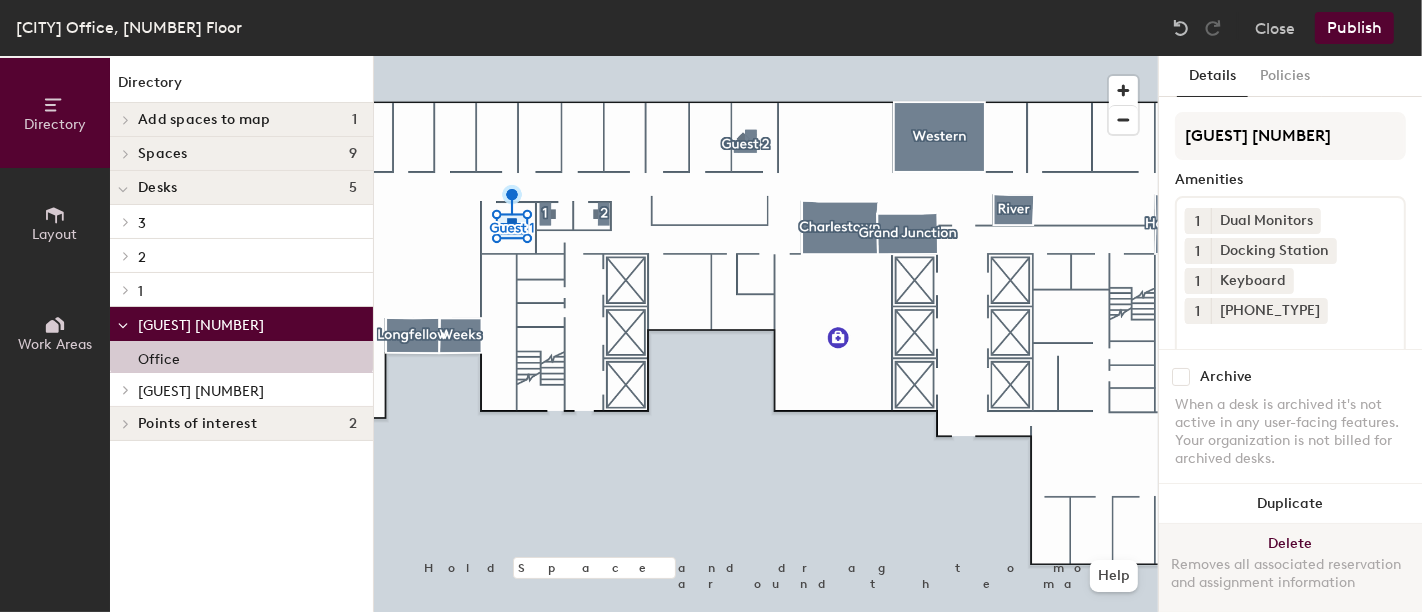 click on "Delete Removes all associated reservation and assignment information" 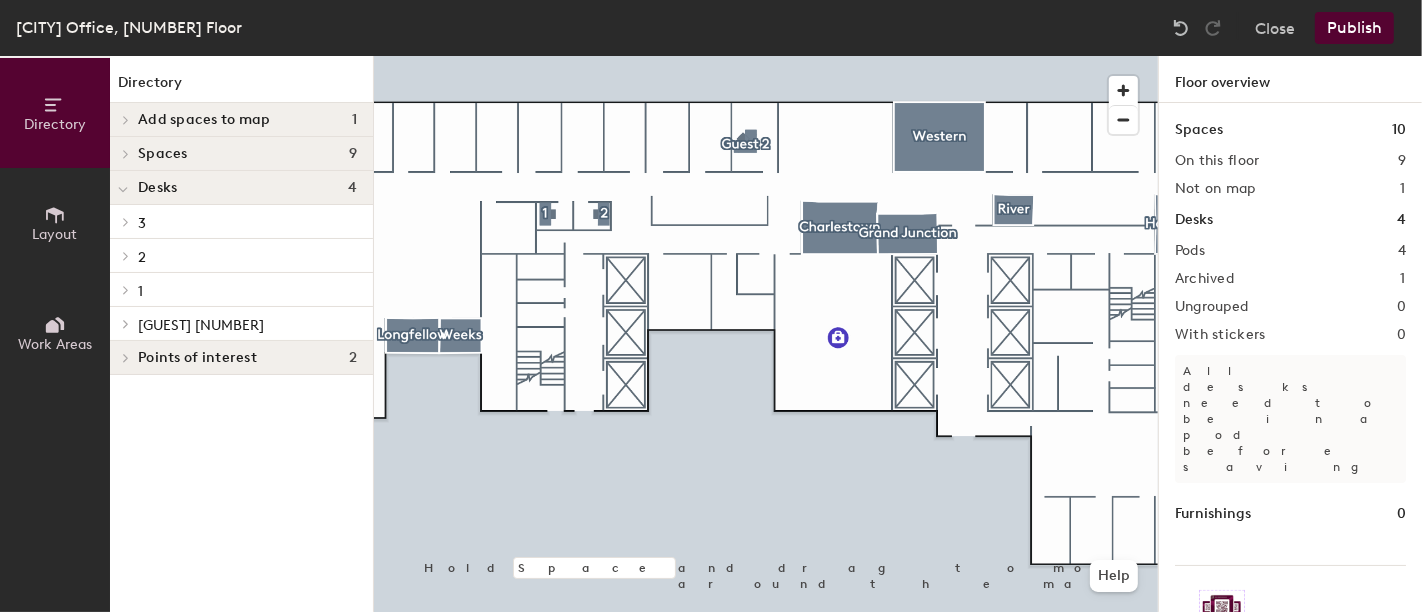 click on "Publish" 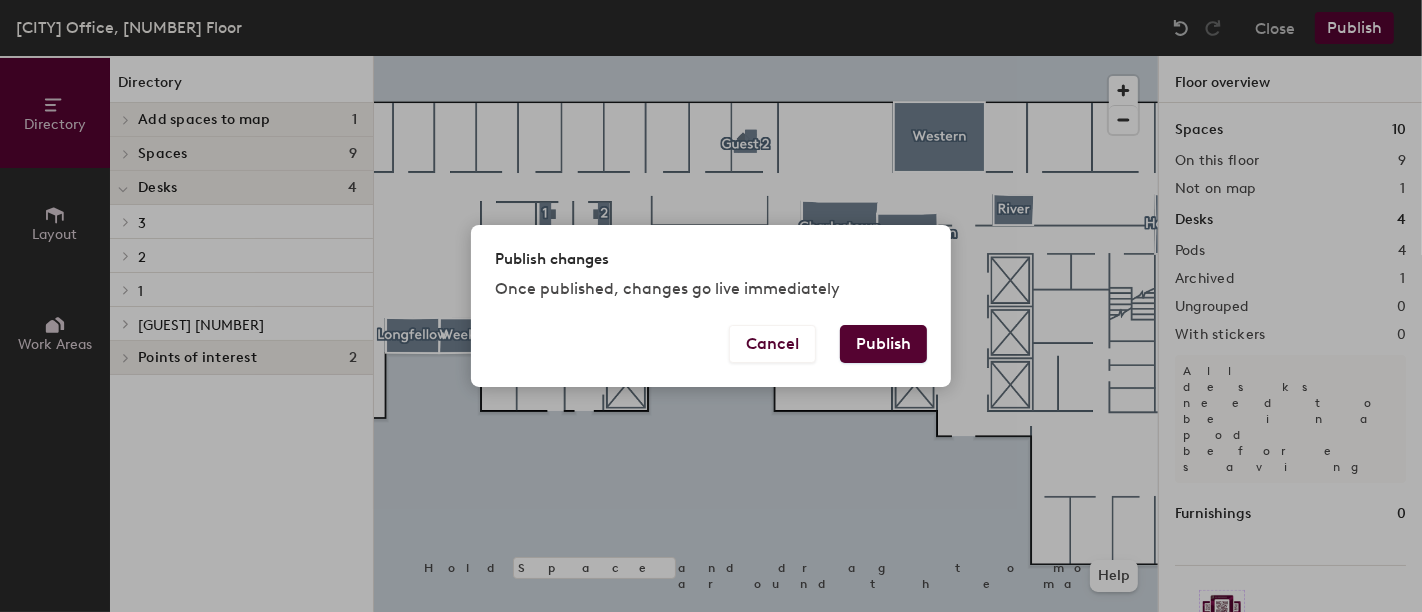 click on "Publish" at bounding box center (883, 344) 